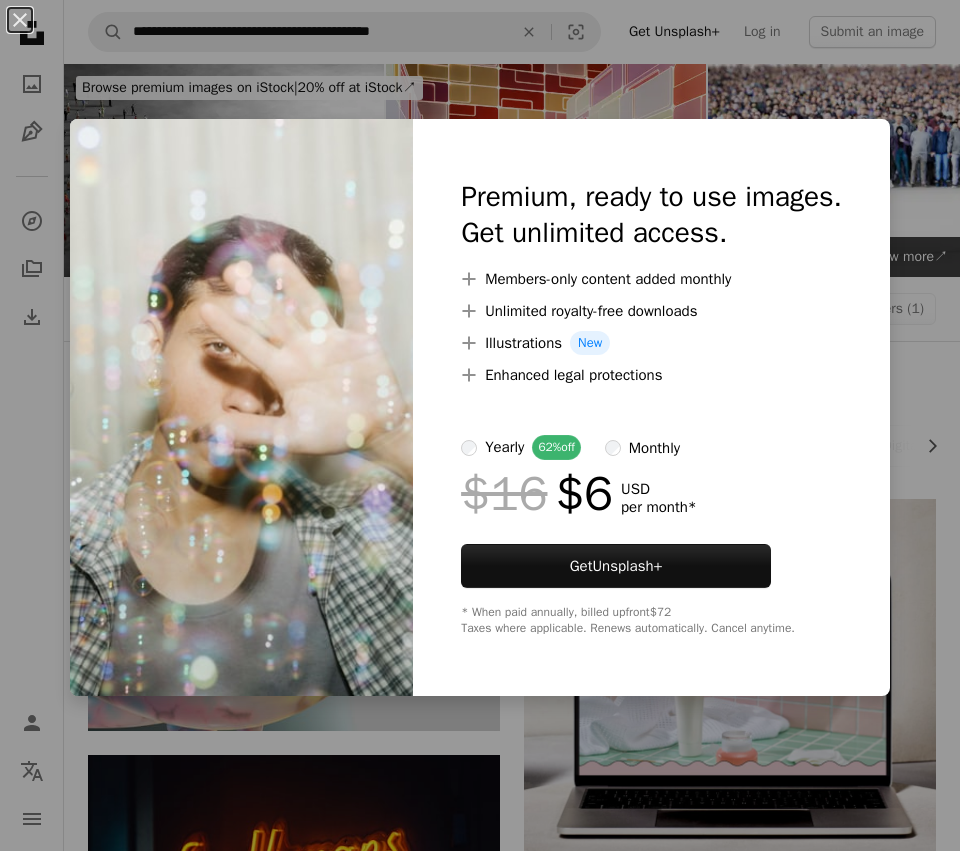 scroll, scrollTop: 1304, scrollLeft: 0, axis: vertical 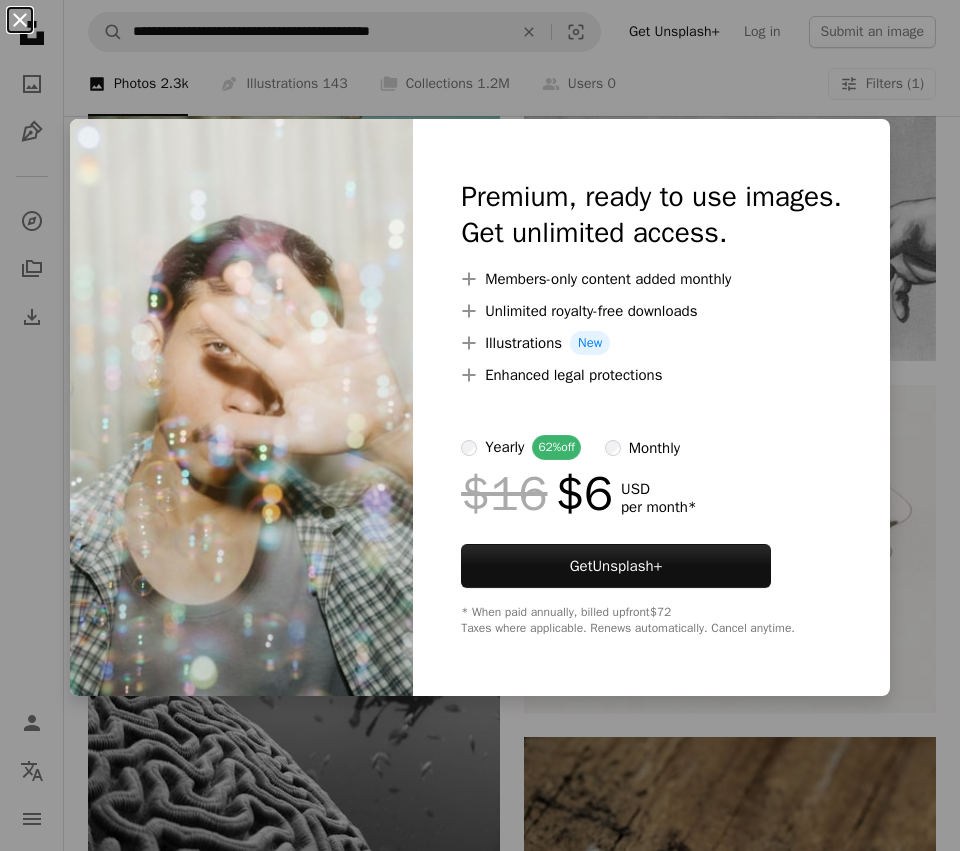 click on "An X shape" at bounding box center [20, 20] 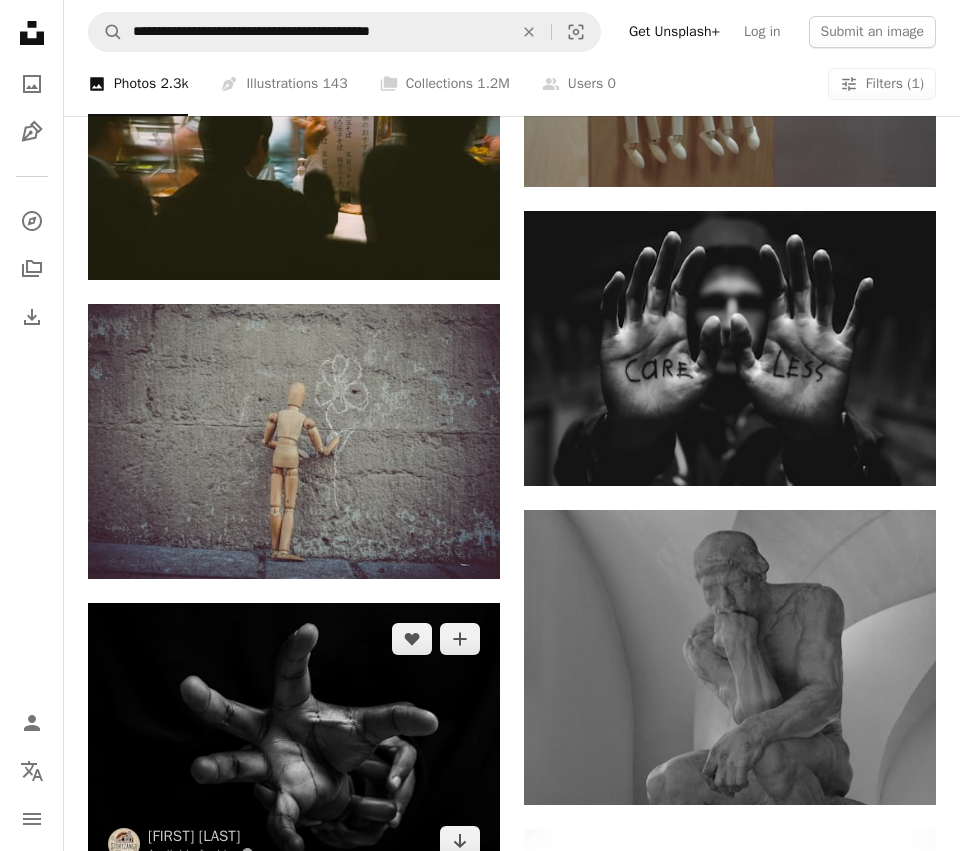 scroll, scrollTop: 3439, scrollLeft: 0, axis: vertical 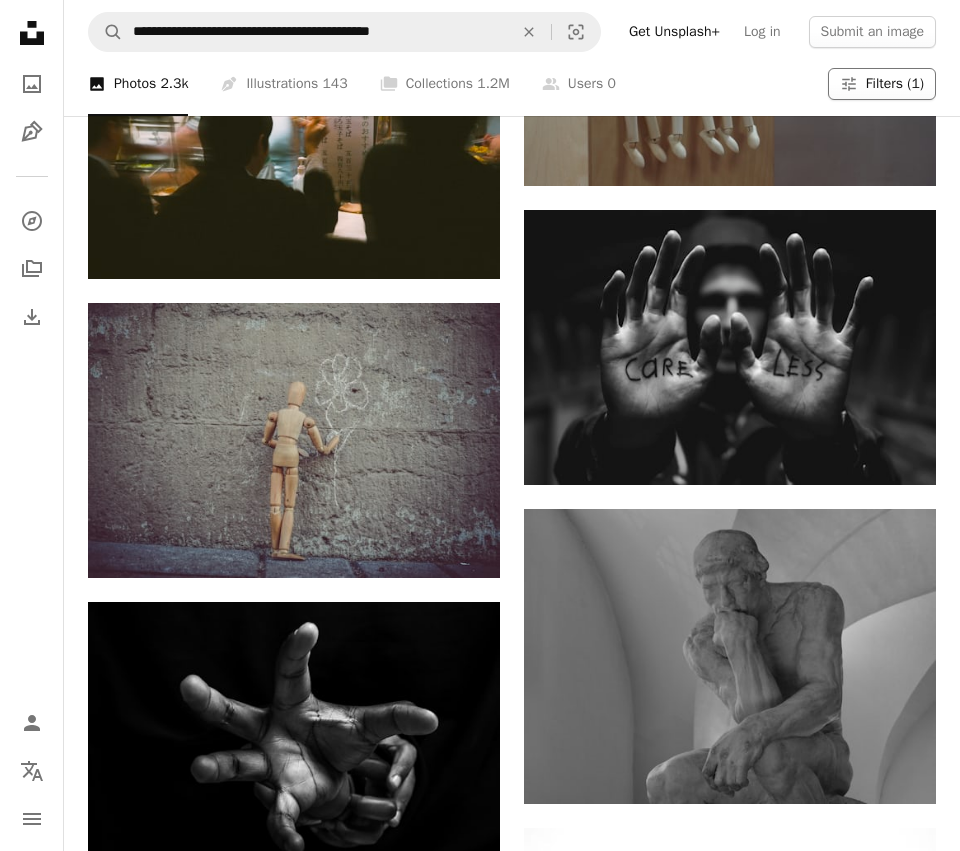 click on "Filters (1)" at bounding box center (895, 84) 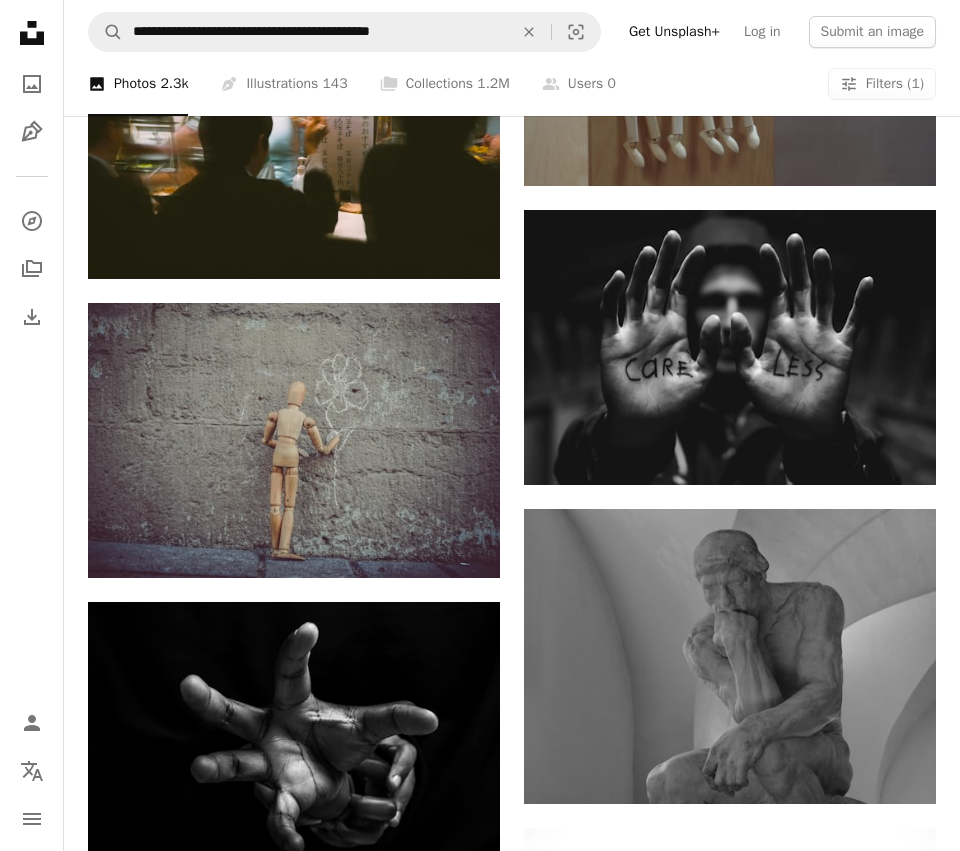 click on "Free" at bounding box center [480, 7800] 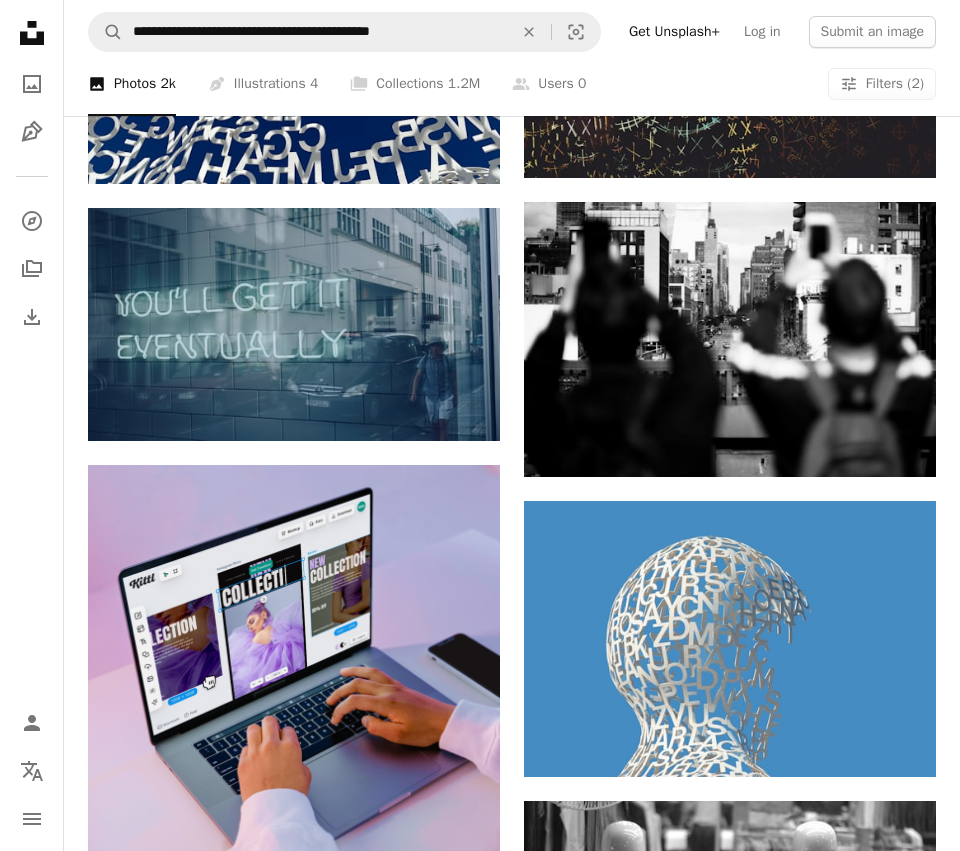 scroll, scrollTop: 4188, scrollLeft: 0, axis: vertical 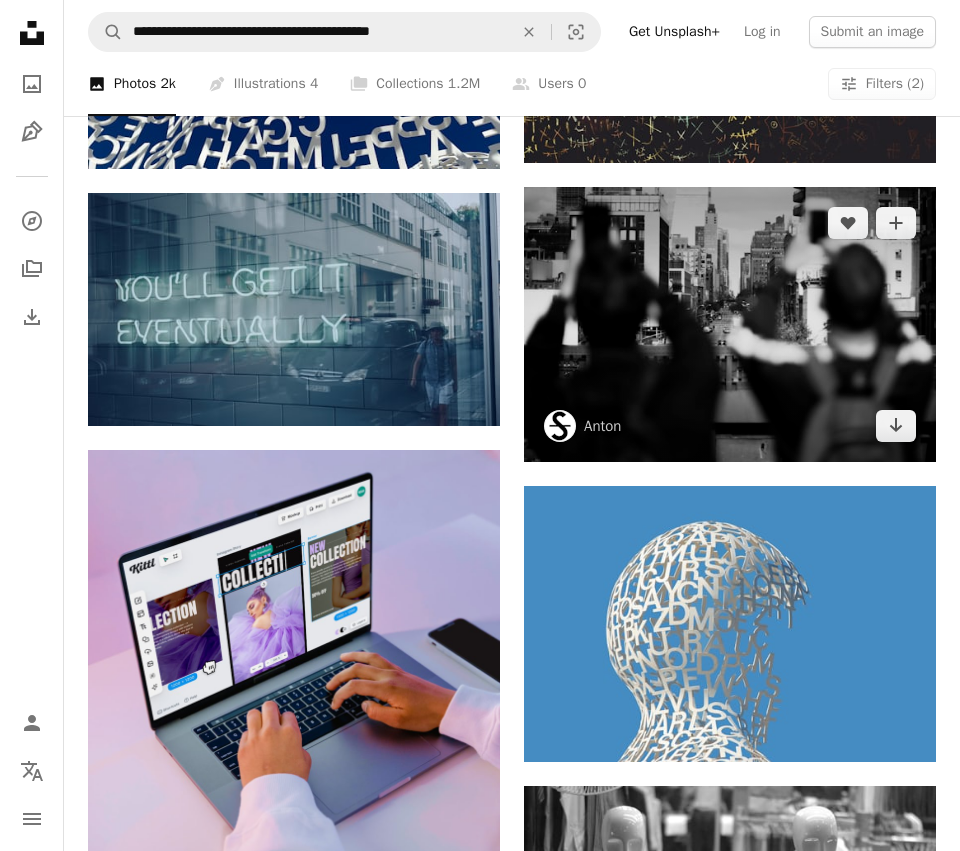 click at bounding box center [730, 324] 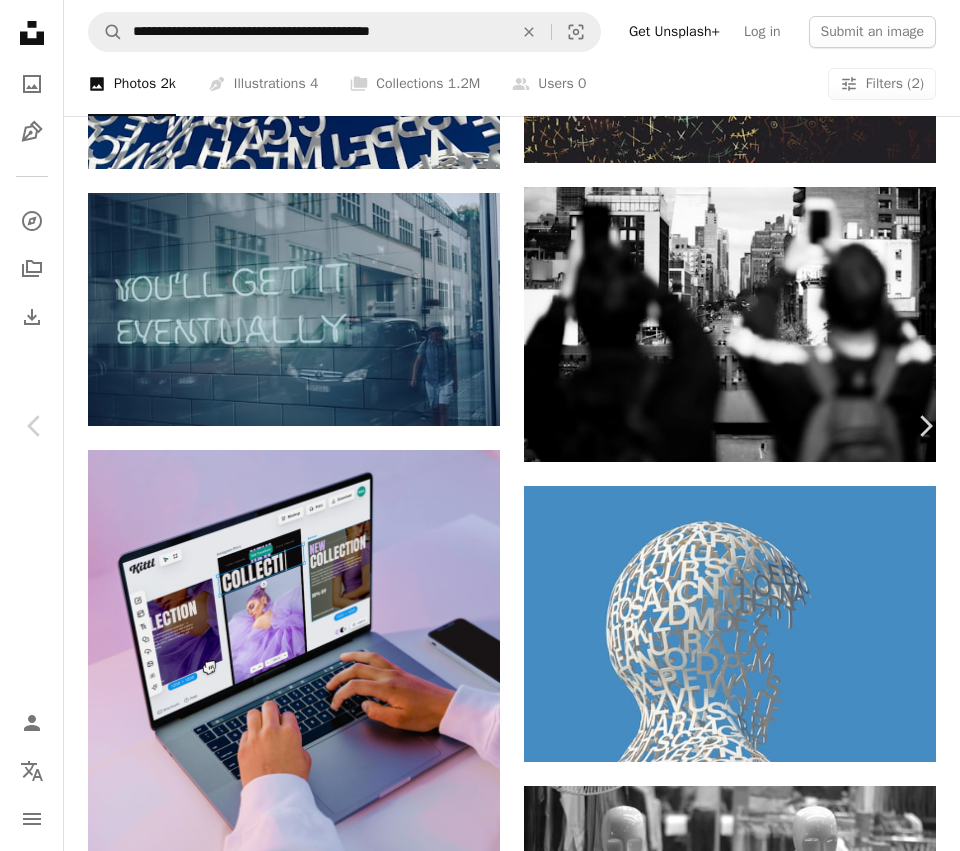 scroll, scrollTop: 30, scrollLeft: 0, axis: vertical 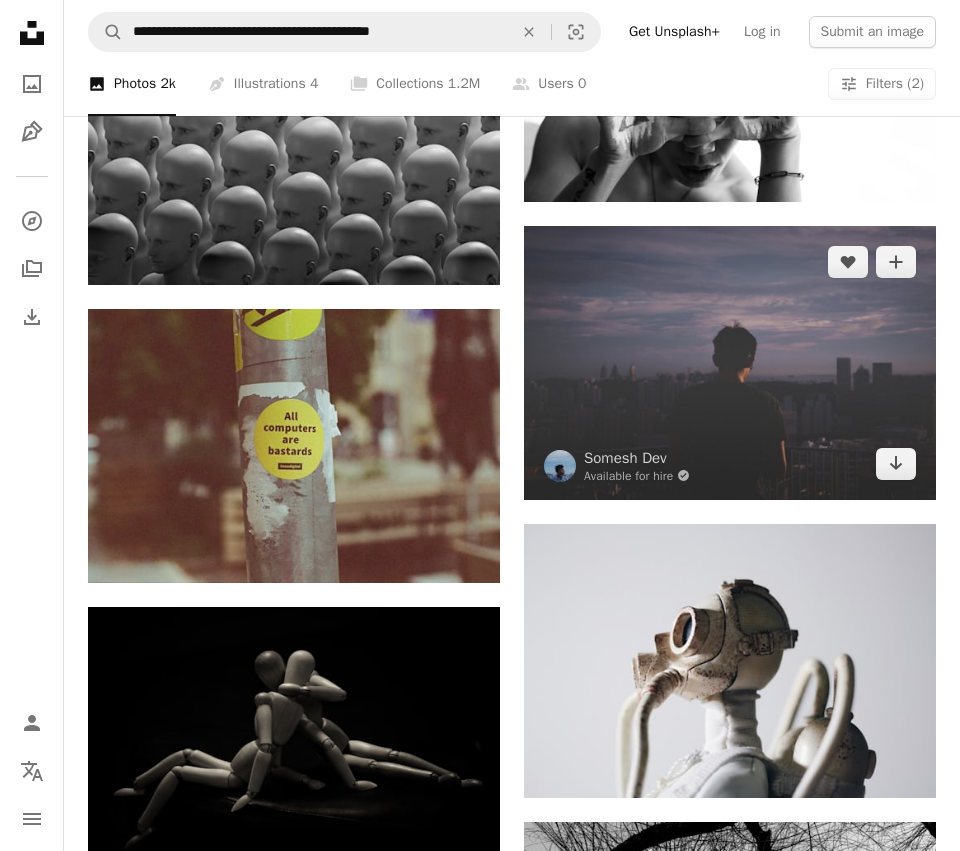 click at bounding box center (730, 363) 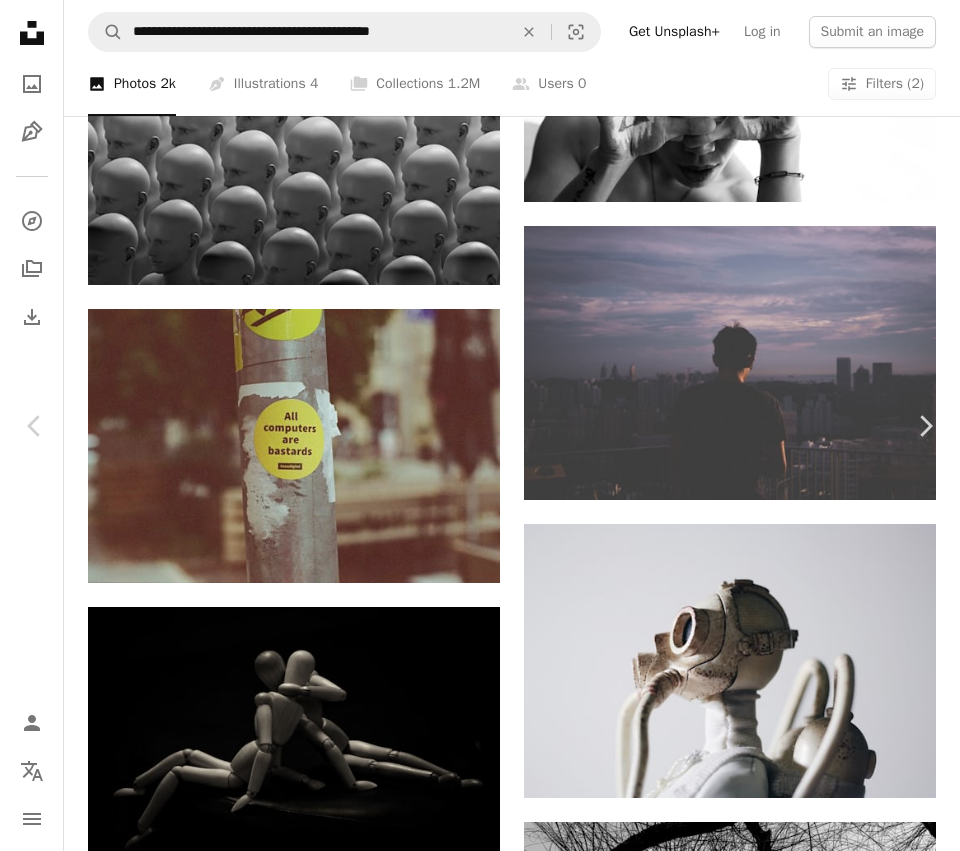 click on "Download free" at bounding box center [761, 4553] 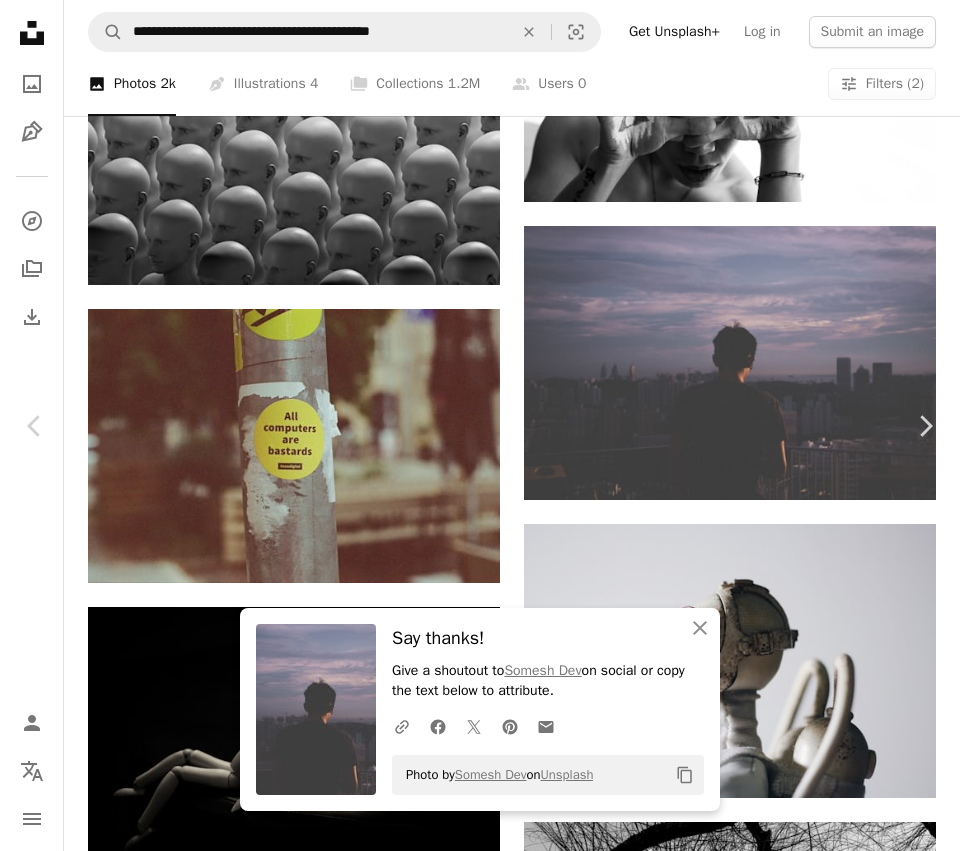 scroll, scrollTop: 22, scrollLeft: 0, axis: vertical 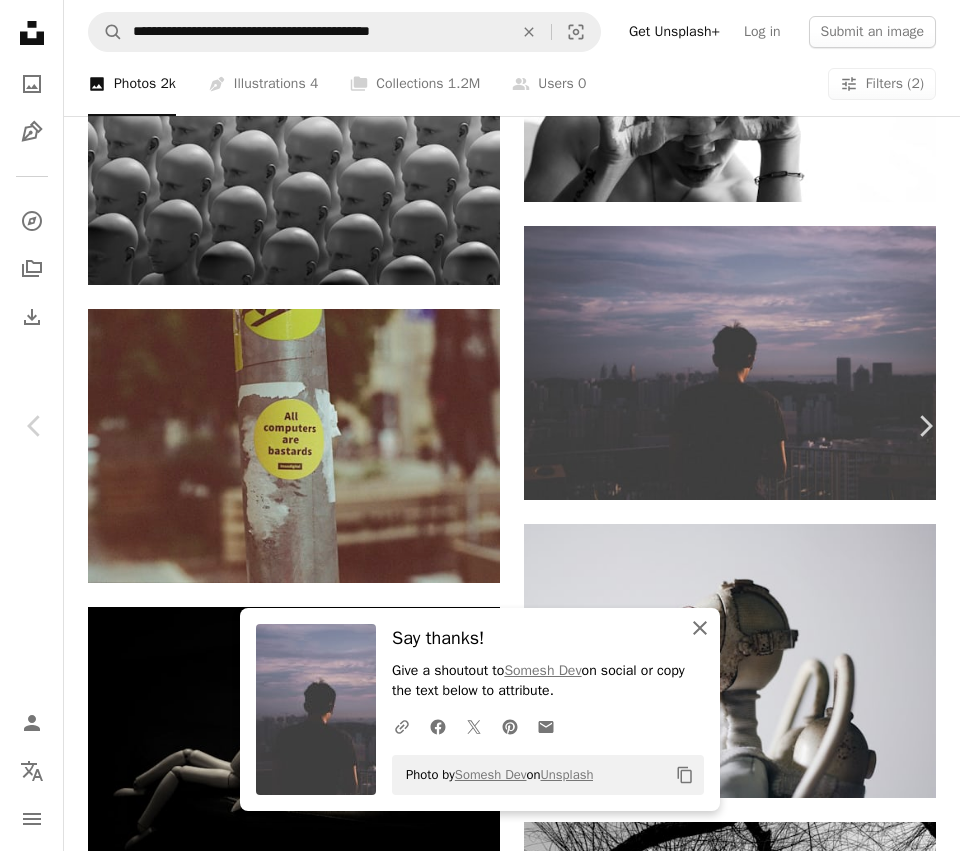 click 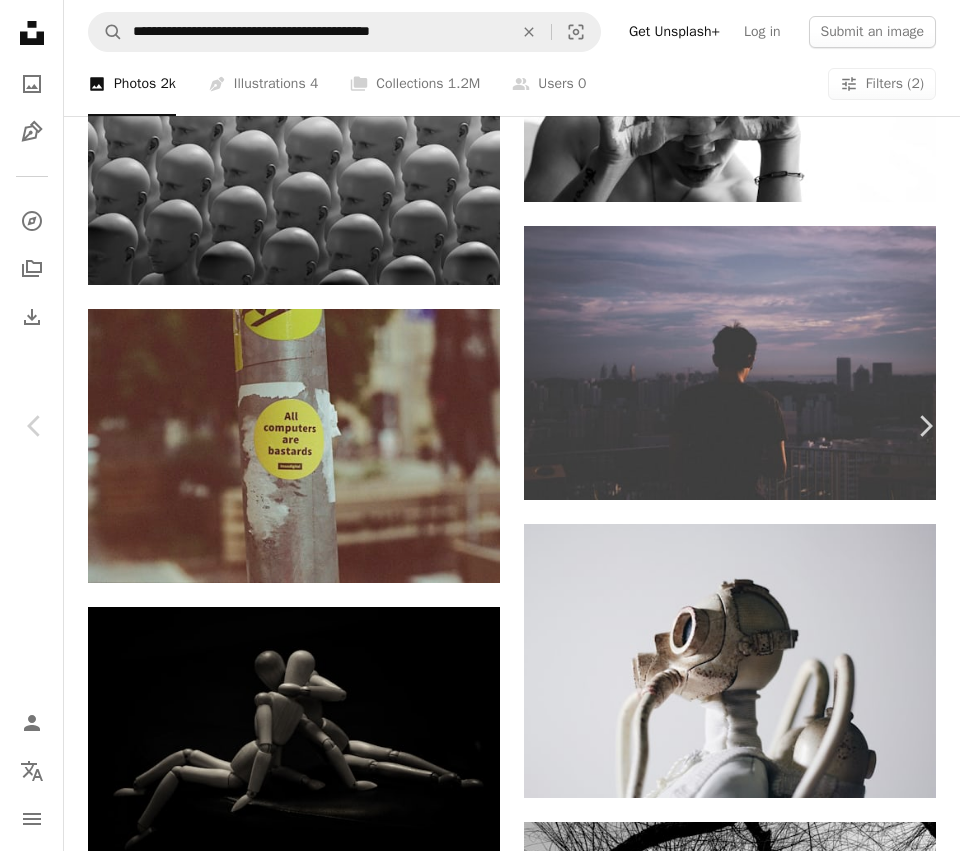 click on "An X shape" at bounding box center [20, 20] 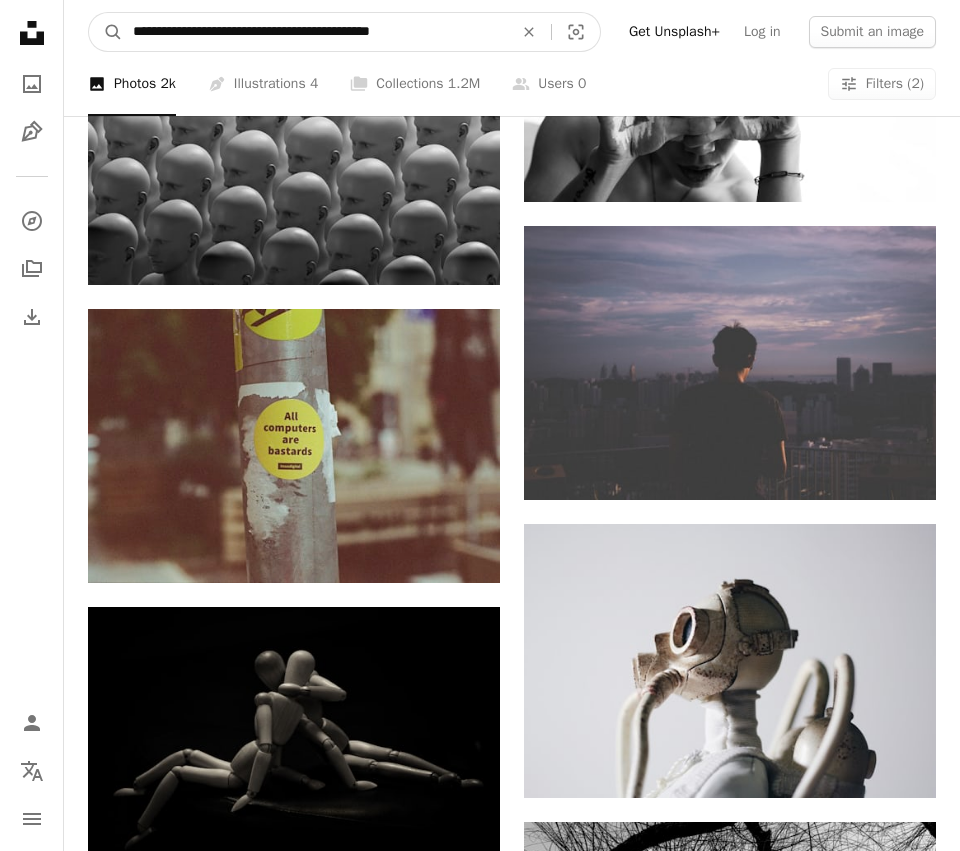 click on "**********" at bounding box center (315, 32) 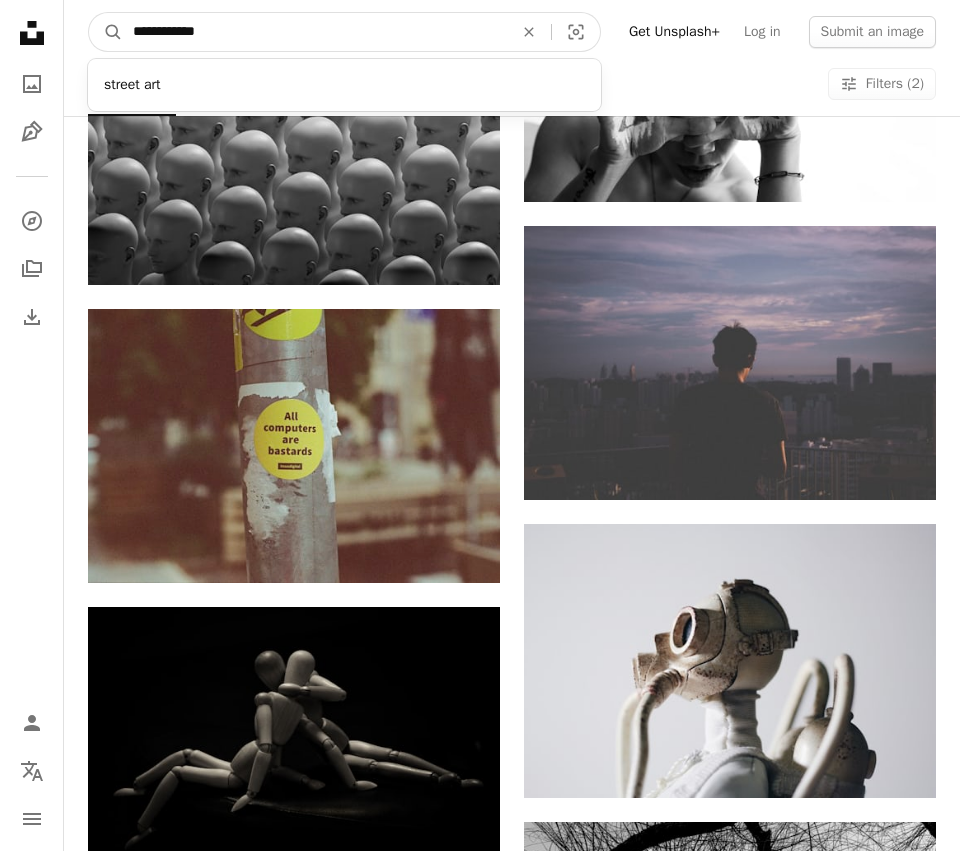 type on "**********" 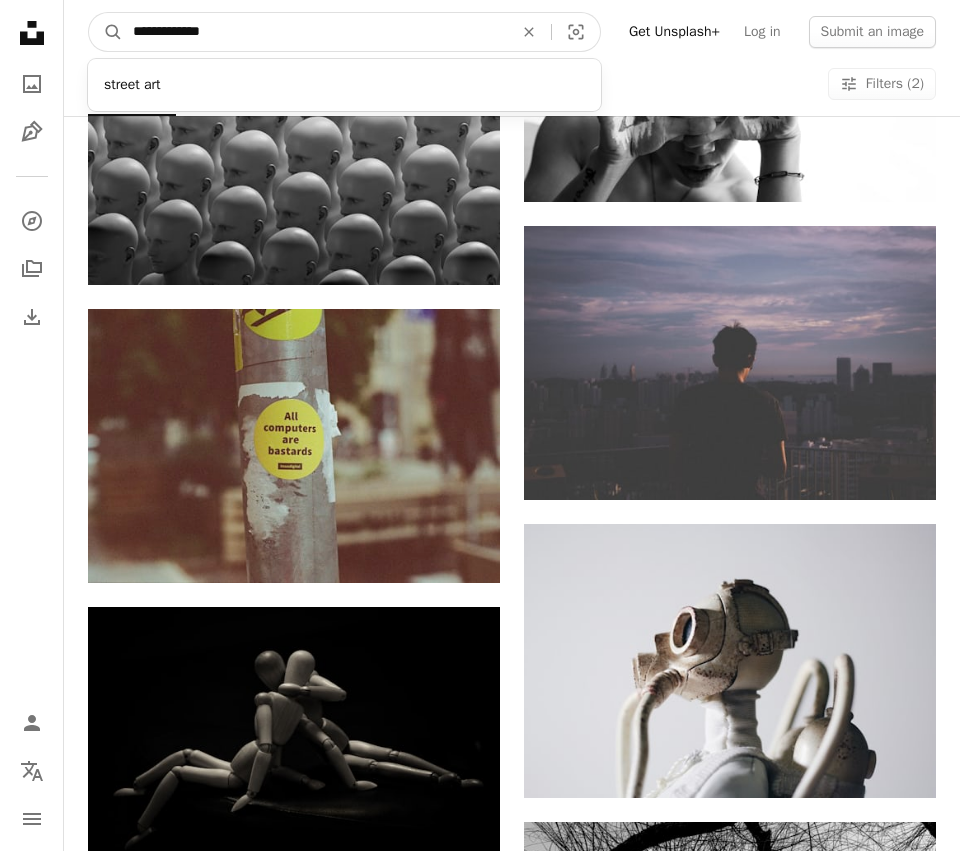 click on "A magnifying glass" at bounding box center (106, 32) 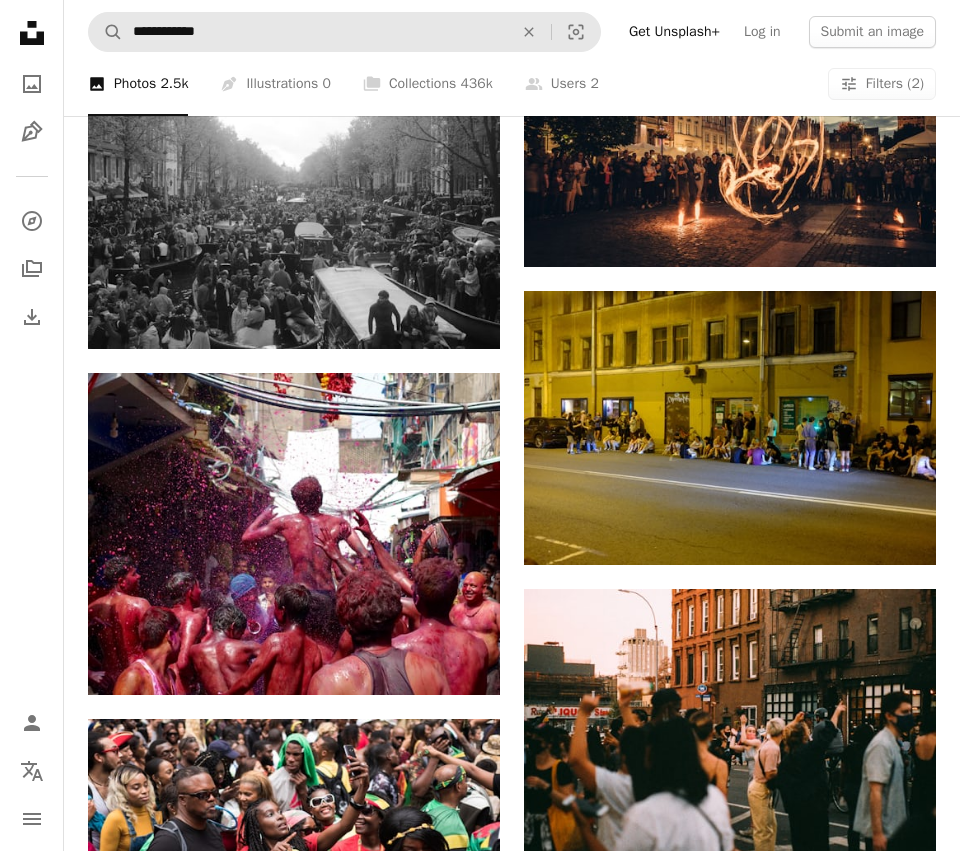 scroll, scrollTop: 1363, scrollLeft: 0, axis: vertical 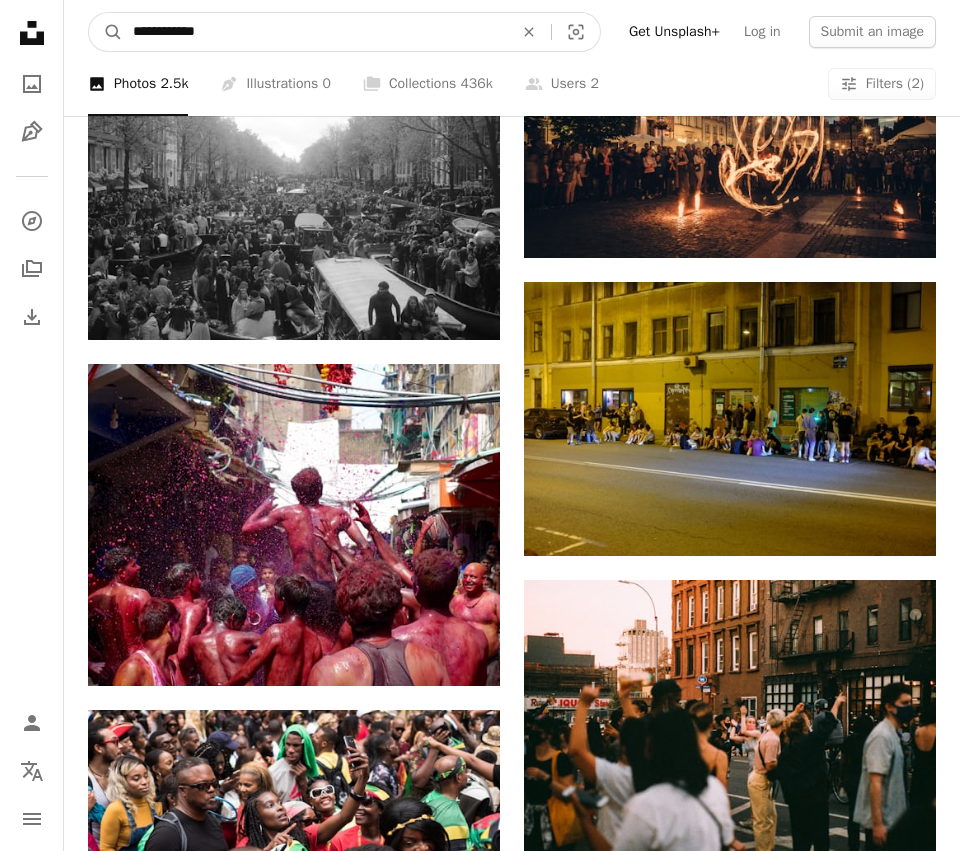 drag, startPoint x: 344, startPoint y: 41, endPoint x: 77, endPoint y: 25, distance: 267.47897 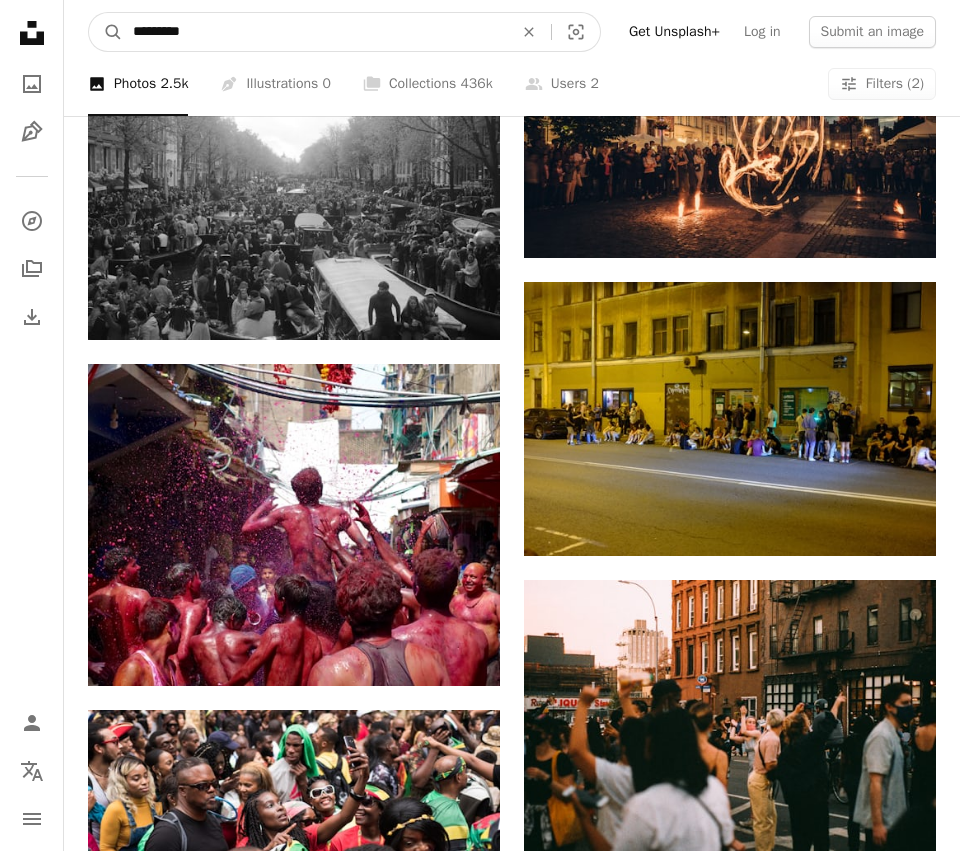 type on "*********" 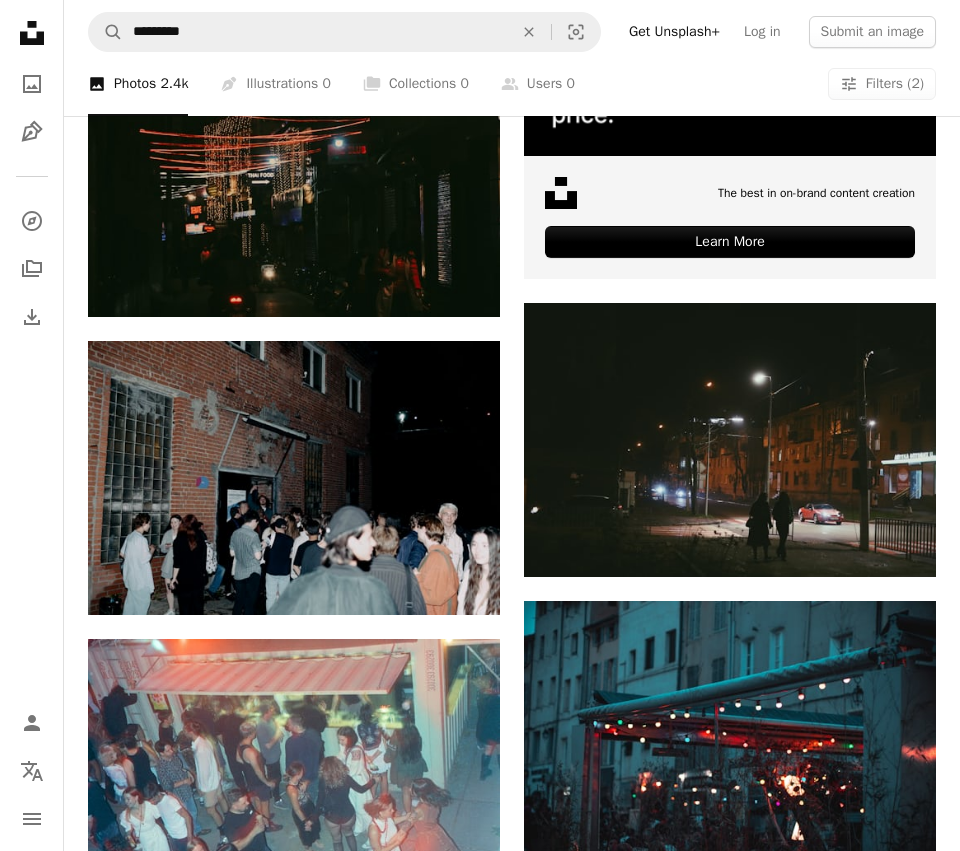 scroll, scrollTop: 758, scrollLeft: 0, axis: vertical 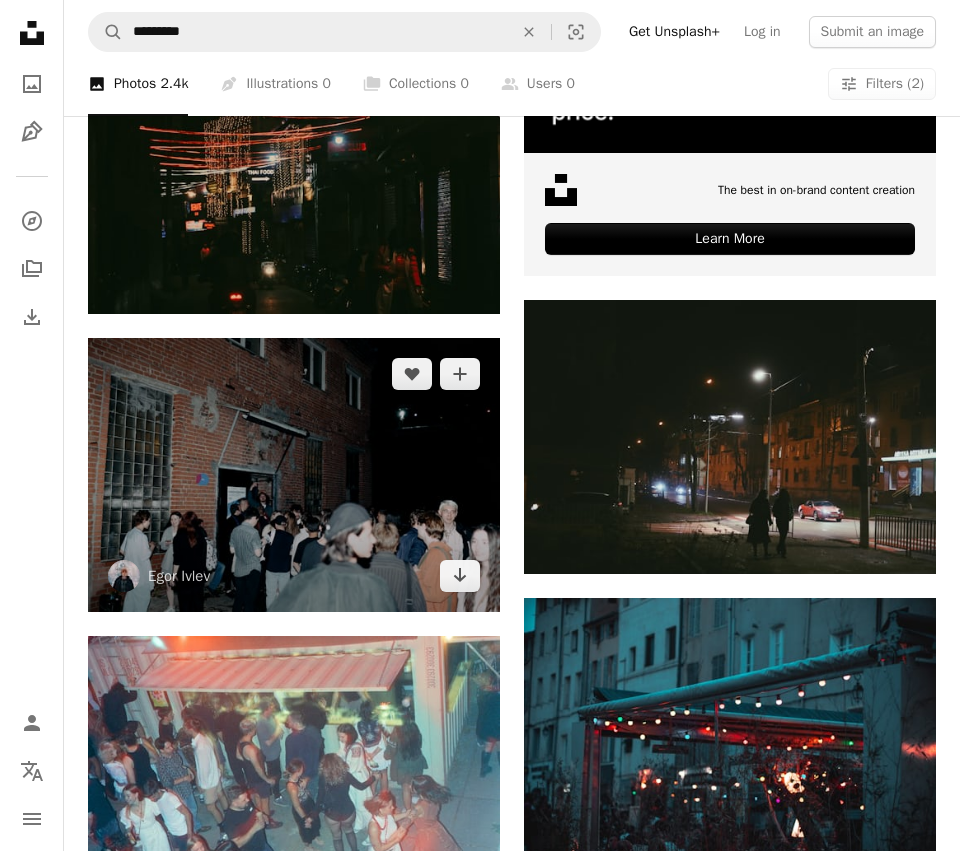 click at bounding box center (294, 475) 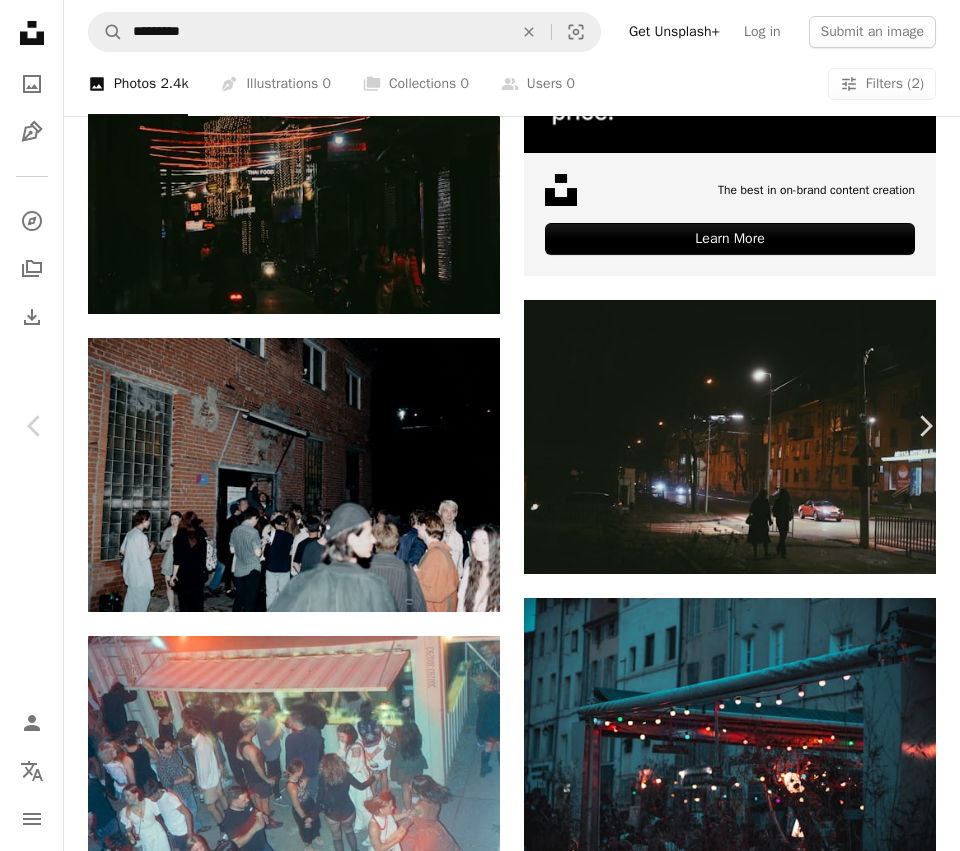 click on "Download free" at bounding box center (761, 4041) 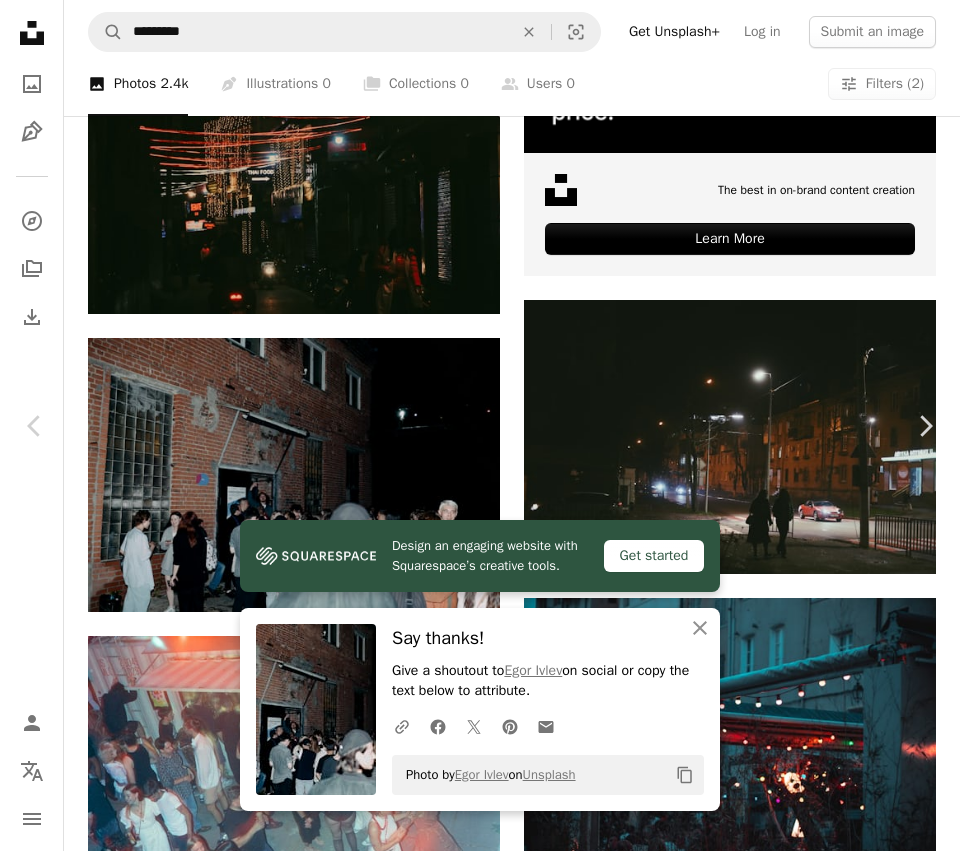 scroll, scrollTop: 28, scrollLeft: 0, axis: vertical 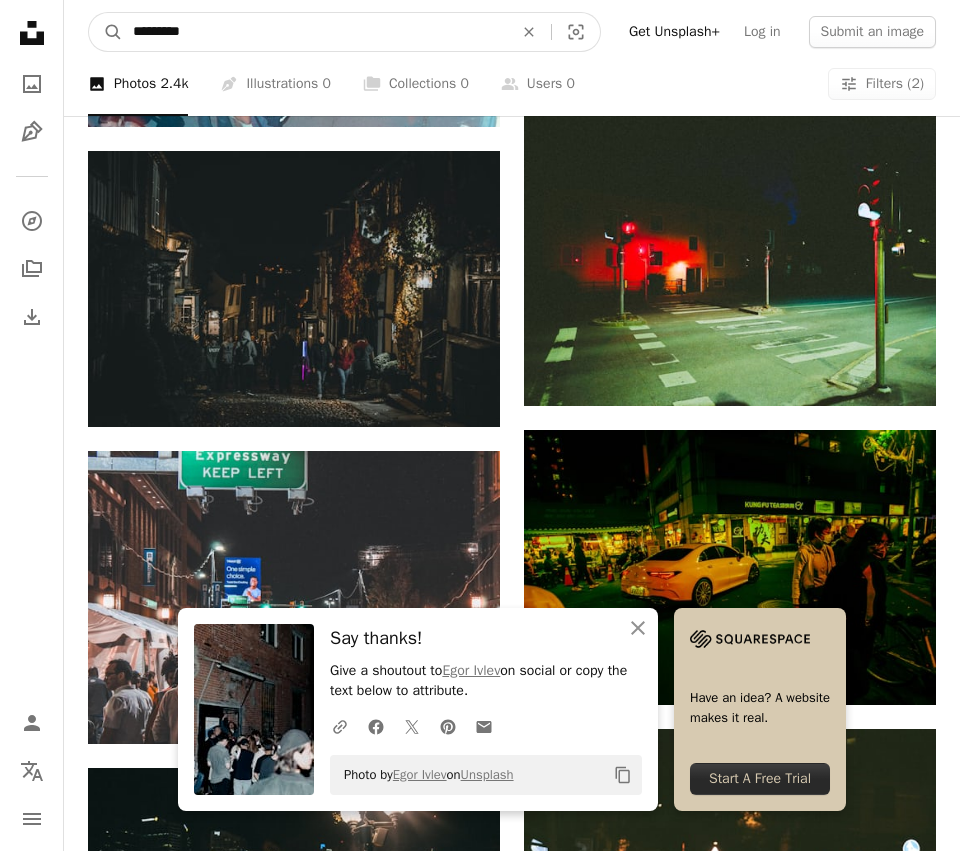 drag, startPoint x: 268, startPoint y: 22, endPoint x: 109, endPoint y: 10, distance: 159.4522 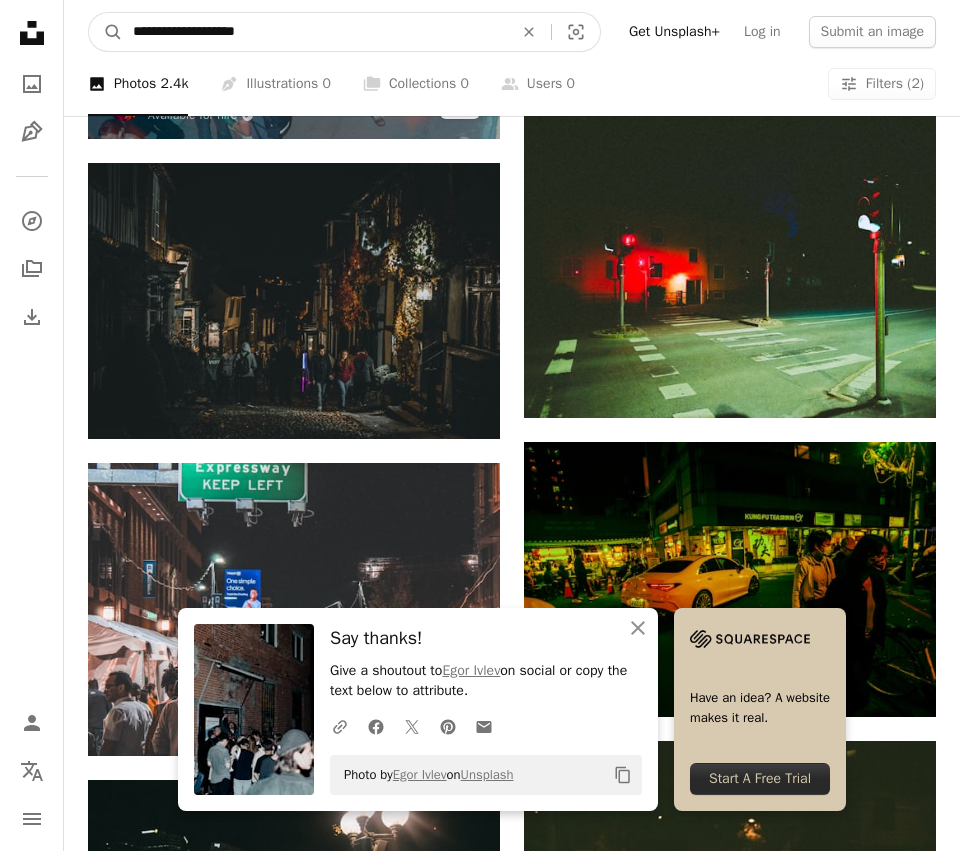 type on "**********" 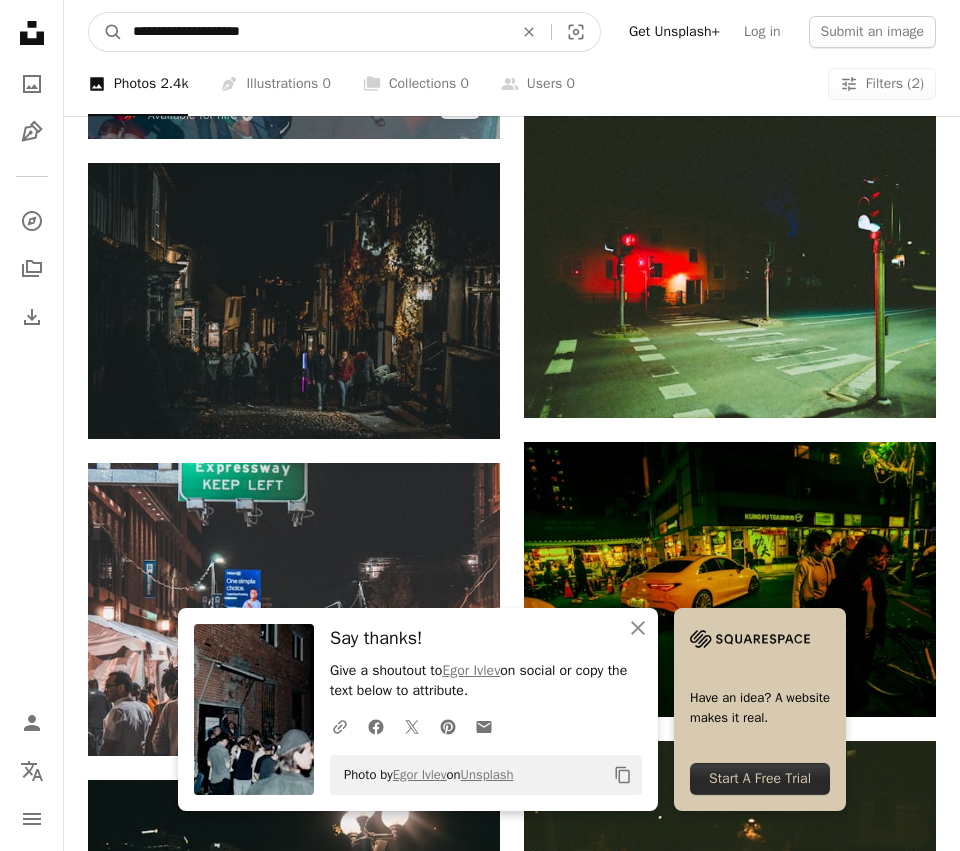 click on "A magnifying glass" at bounding box center (106, 32) 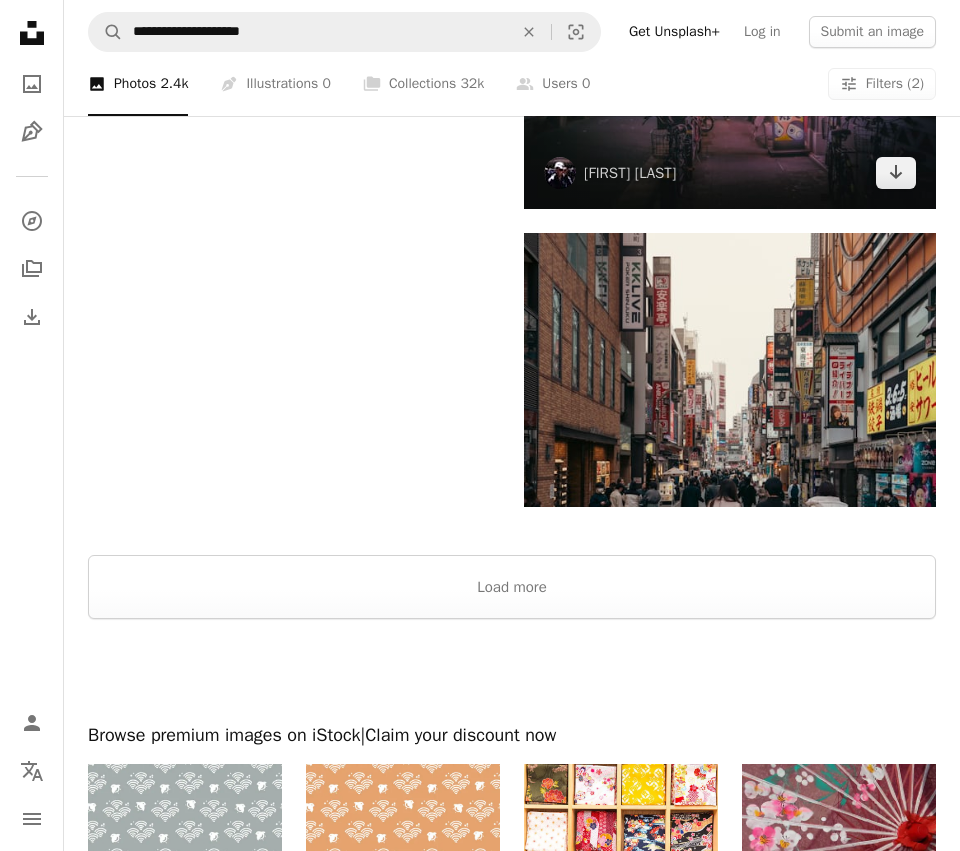 scroll, scrollTop: 3552, scrollLeft: 0, axis: vertical 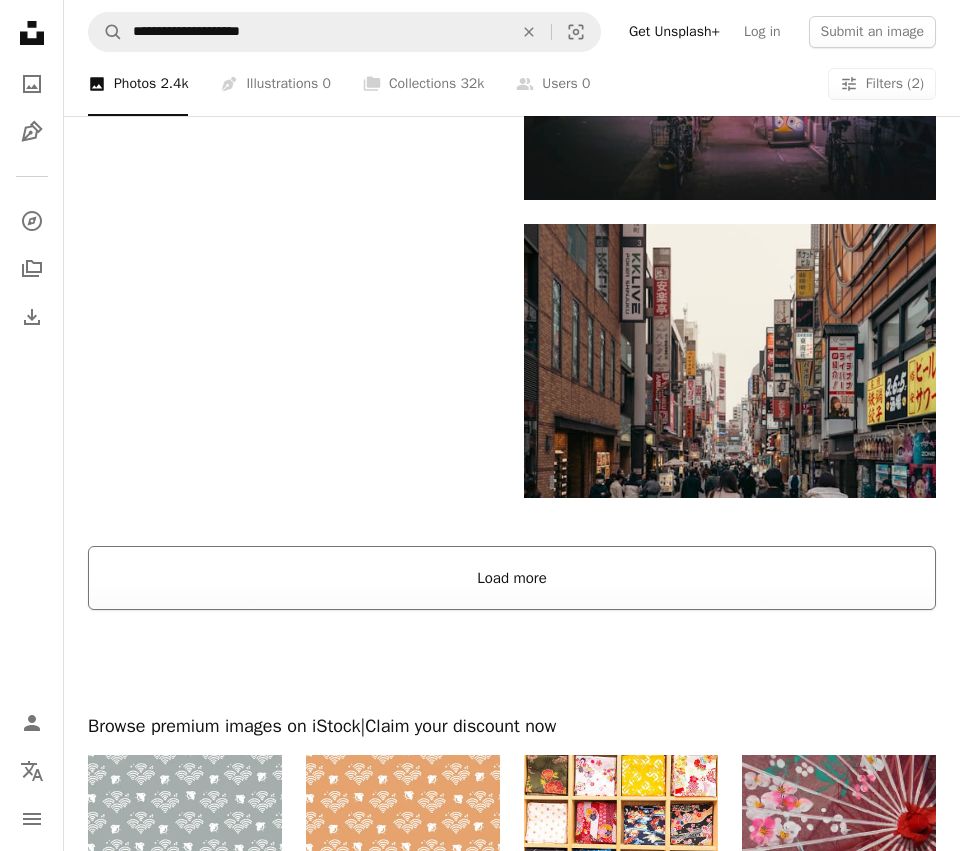 click on "Load more" at bounding box center [512, 578] 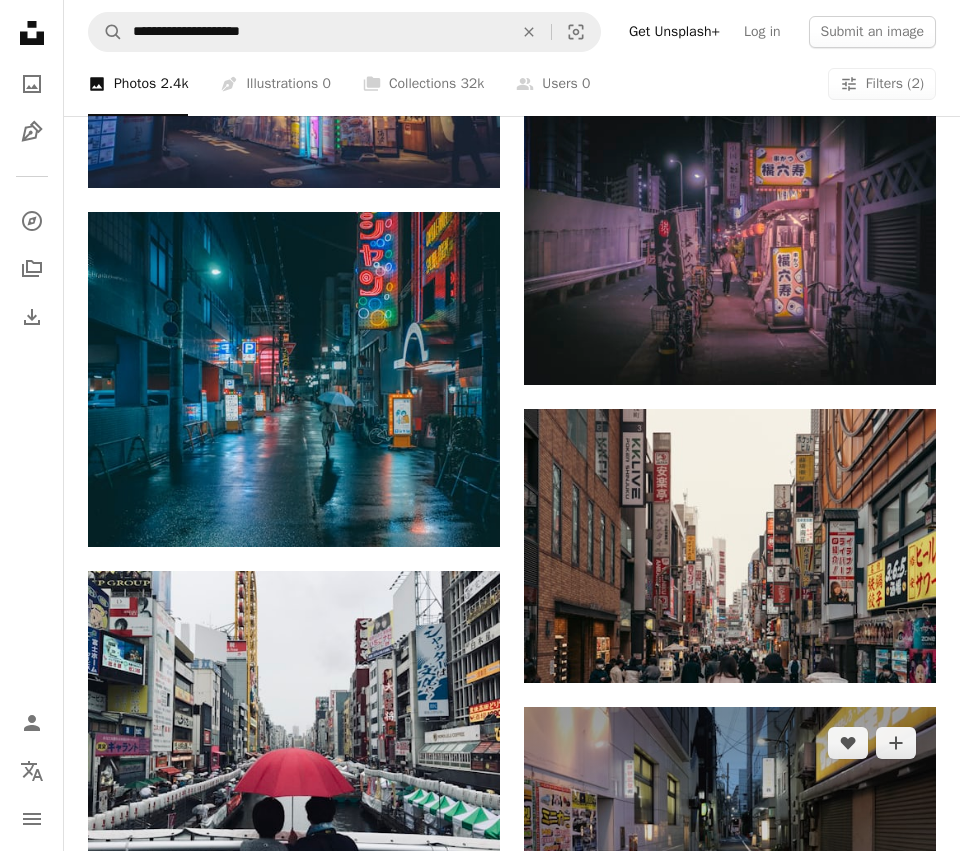 scroll, scrollTop: 3363, scrollLeft: 0, axis: vertical 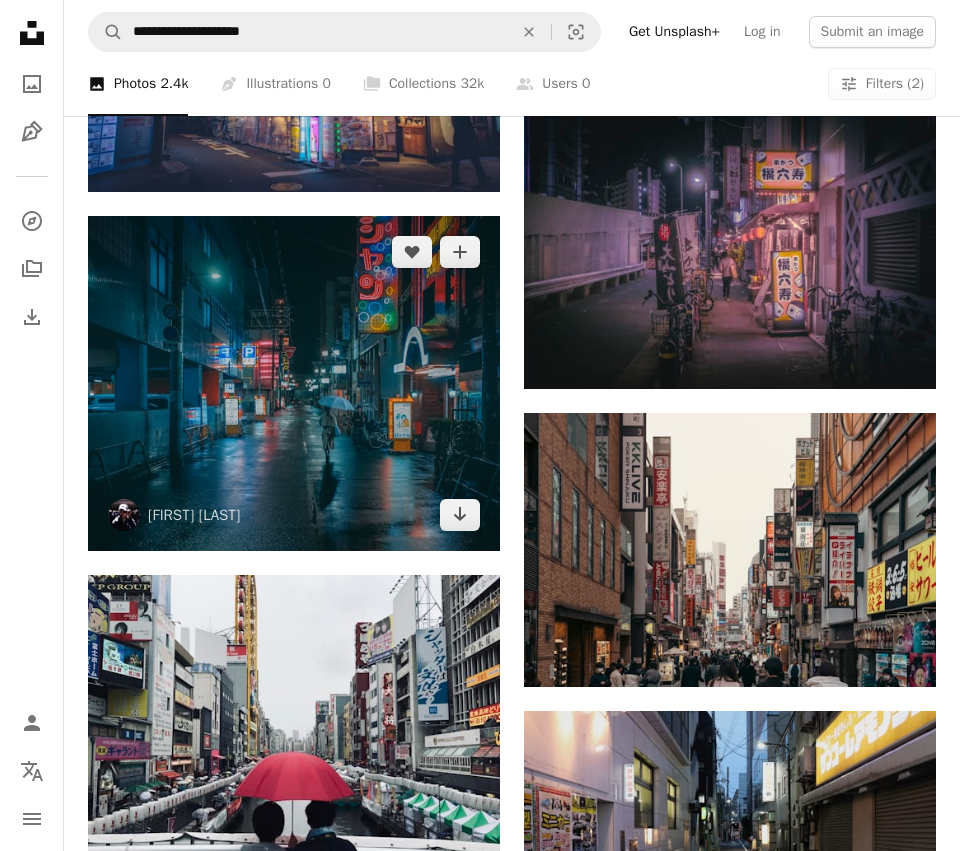 click at bounding box center (294, 383) 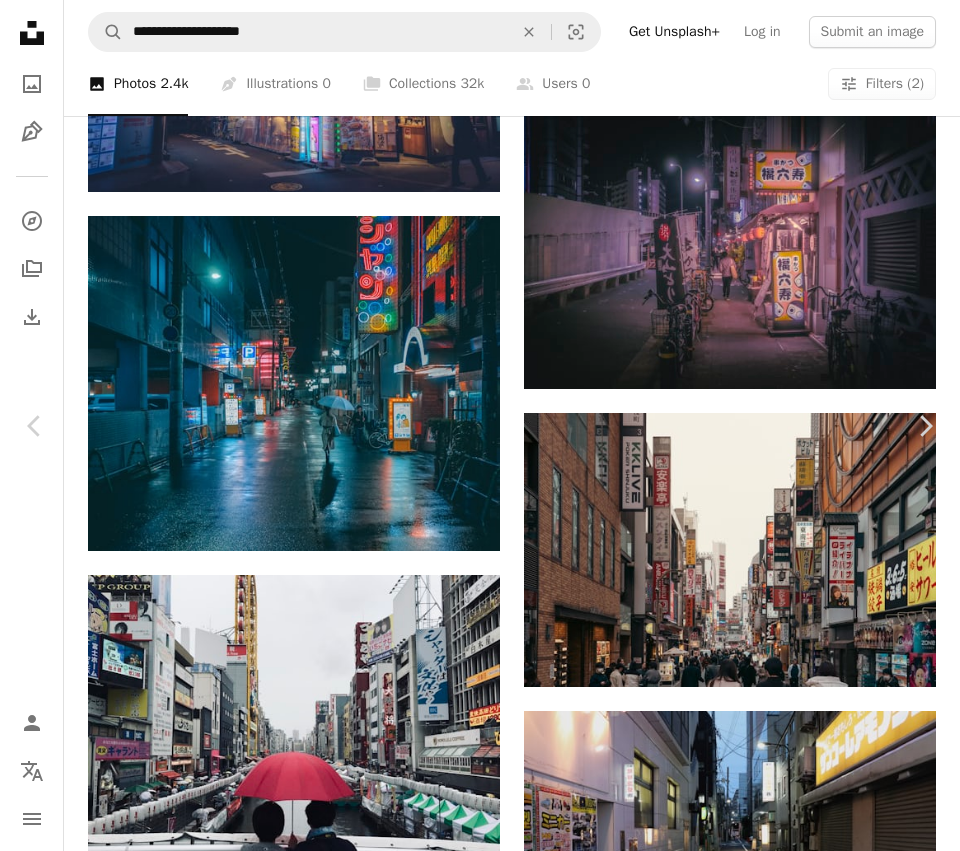click on "A map marker [CITY] Calendar outlined Published on  June 26, 2021 Camera RICOH IMAGING COMPANY, LTD., GR Safety Free to use under the  Unsplash License rain urban neon reflection street photography building city human road light street lighting path outdoors town osaka night life alley pedestrian alleyway Backgrounds Browse premium related images on iStock  |  Save 20% with code UNSPLASH20 View more on iStock  ↗ Related images A heart A plus sign masahiro miyagi Arrow pointing down A heart A plus sign masahiro miyagi Arrow pointing down A heart A plus sign masahiro miyagi Arrow pointing down A heart A plus sign ayumi kubo Arrow pointing down Plus sign for Unsplash+ A heart A plus sign Simone Viani For  Unsplash+ A lock Download A heart A plus sign masahiro miyagi Arrow pointing down For" at bounding box center [480, 4289] 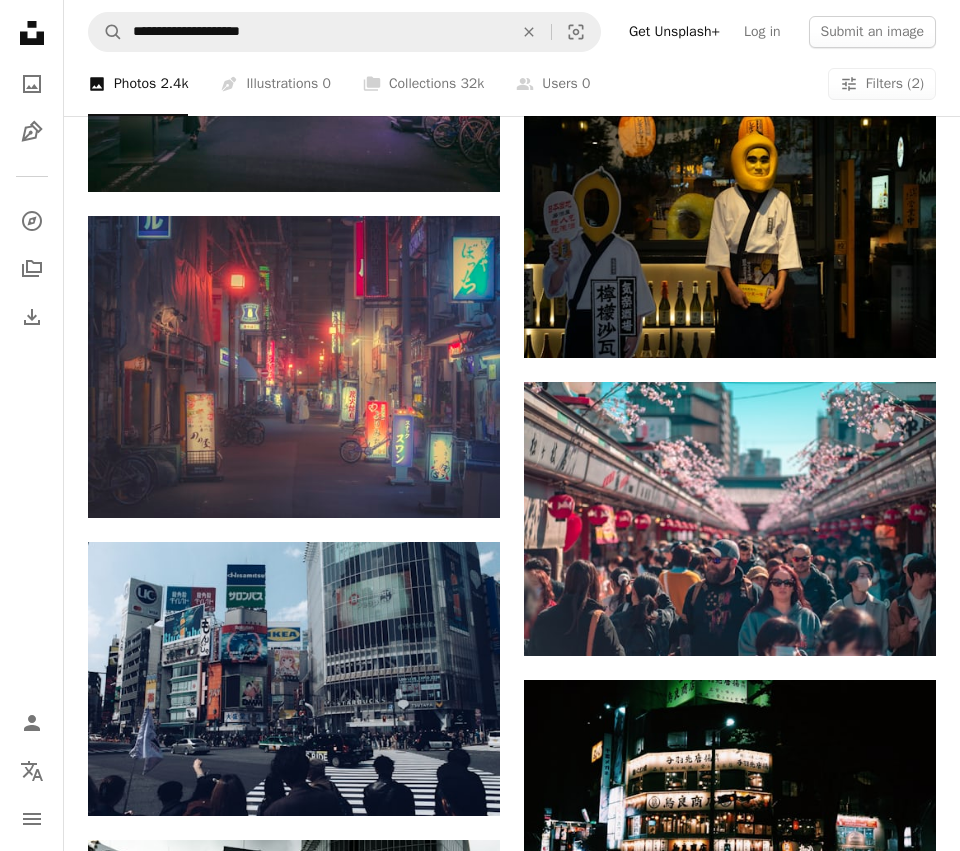 scroll, scrollTop: 7045, scrollLeft: 0, axis: vertical 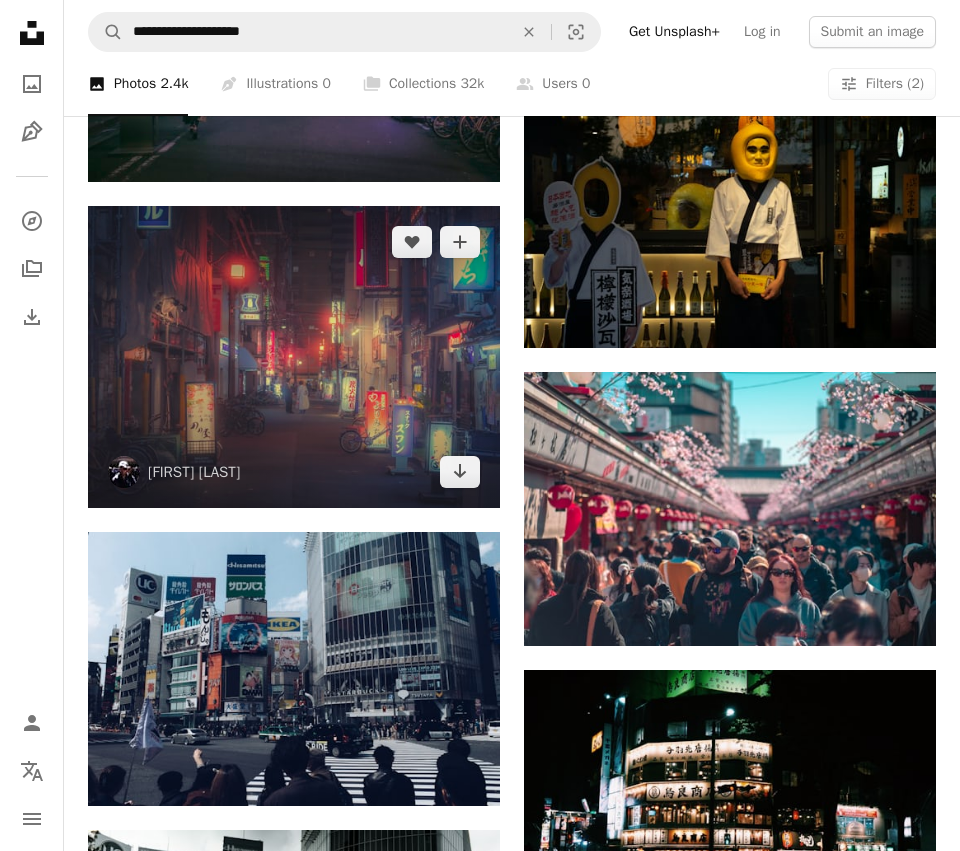 click at bounding box center (294, 357) 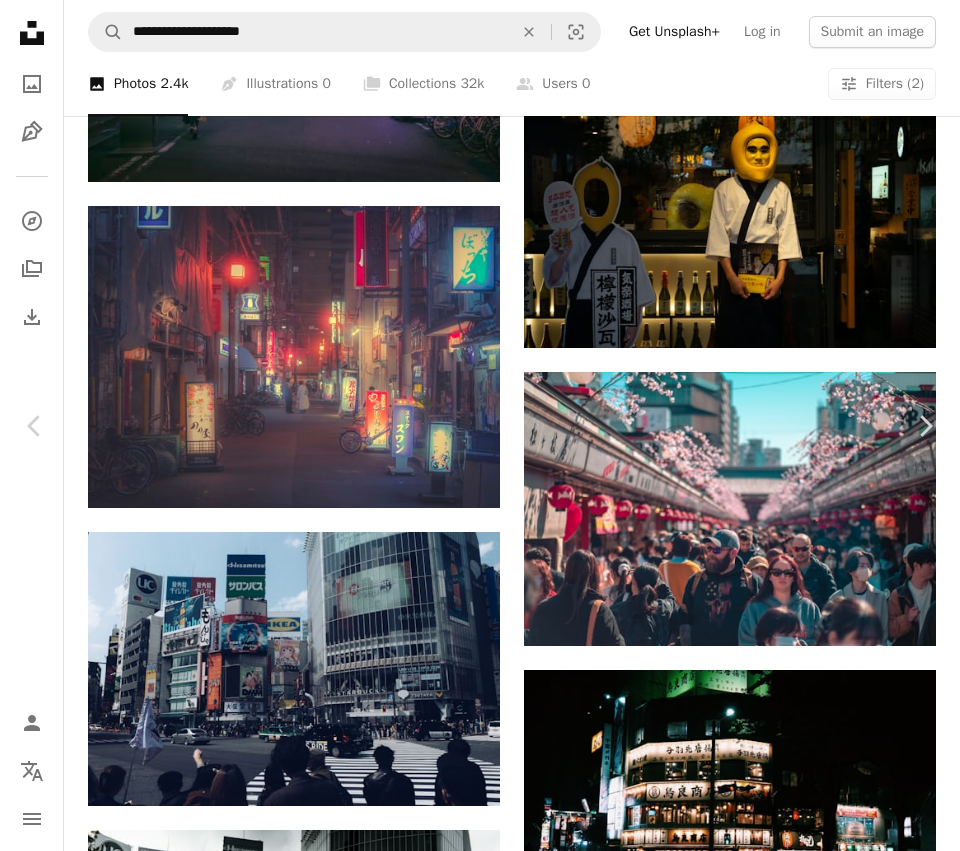 click on "A map marker [CITY], [COUNTRY] Calendar outlined Published on  December 19, 2022 Camera SONY, ILCE-7M3 Safety Free to use under the  Unsplash License neon night city urban city building city japan road street urban vehicle bicycle cityscape machine sign symbol osaka wheel road sign night life alley Free images Browse premium related images on iStock  |  Save 20% with code UNSPLASH20 View more on iStock  ↗ Related images A heart A plus sign masahiro miyagi Arrow pointing down A heart A plus sign masahiro miyagi Arrow pointing down A heart A plus sign Simon Spring Available for hire A checkmark inside of a circle Arrow pointing down A heart A plus sign masahiro miyagi Arrow pointing down Plus sign for Unsplash+ A heart A plus sign insung yoon For  Unsplash+ A lock Download A heart A plus sign masahiro miyagi A heart" at bounding box center [480, 4262] 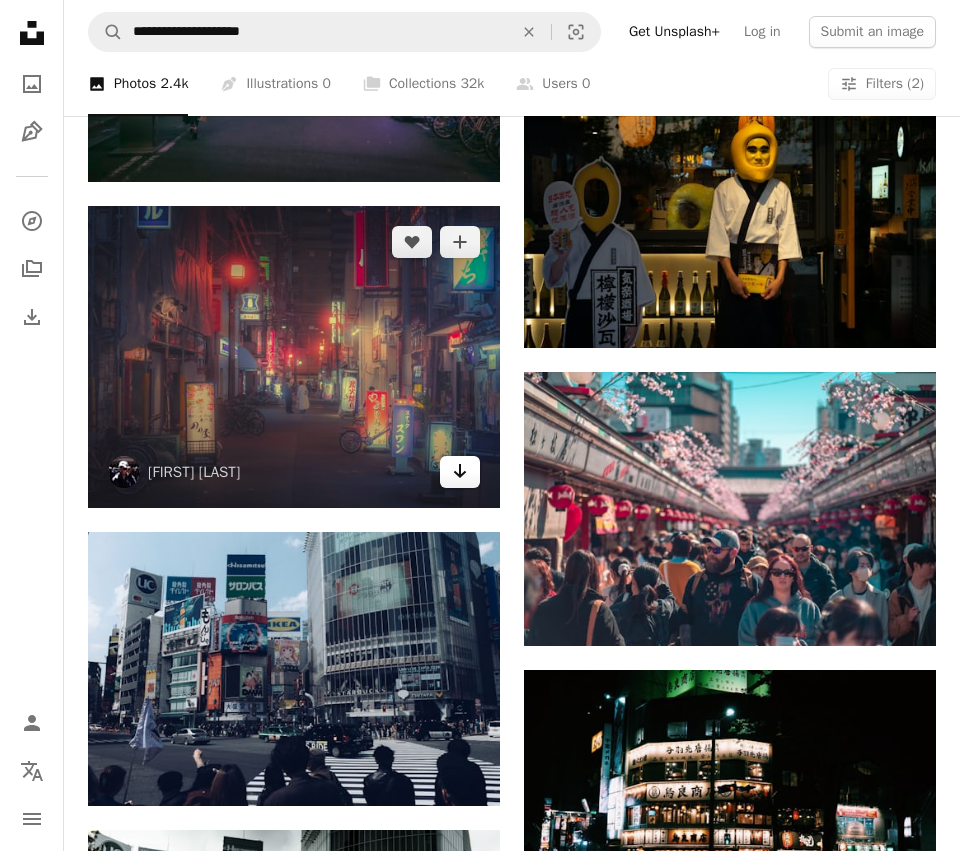 click on "Arrow pointing down" at bounding box center (460, 472) 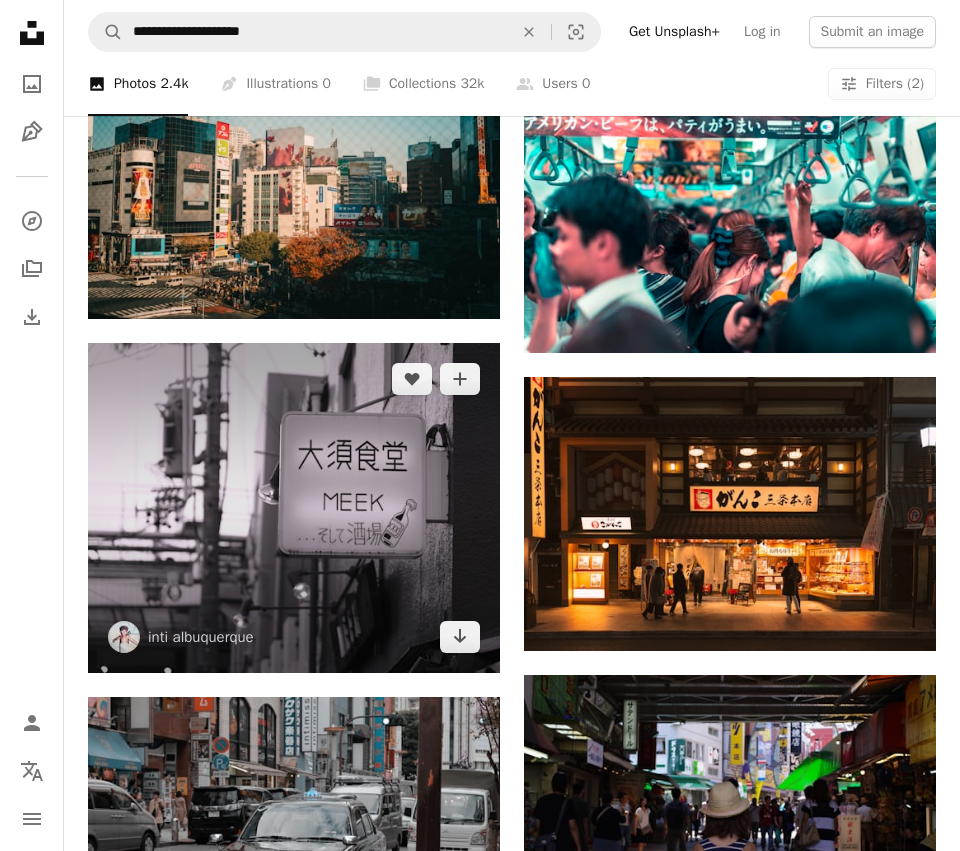 scroll, scrollTop: 8737, scrollLeft: 0, axis: vertical 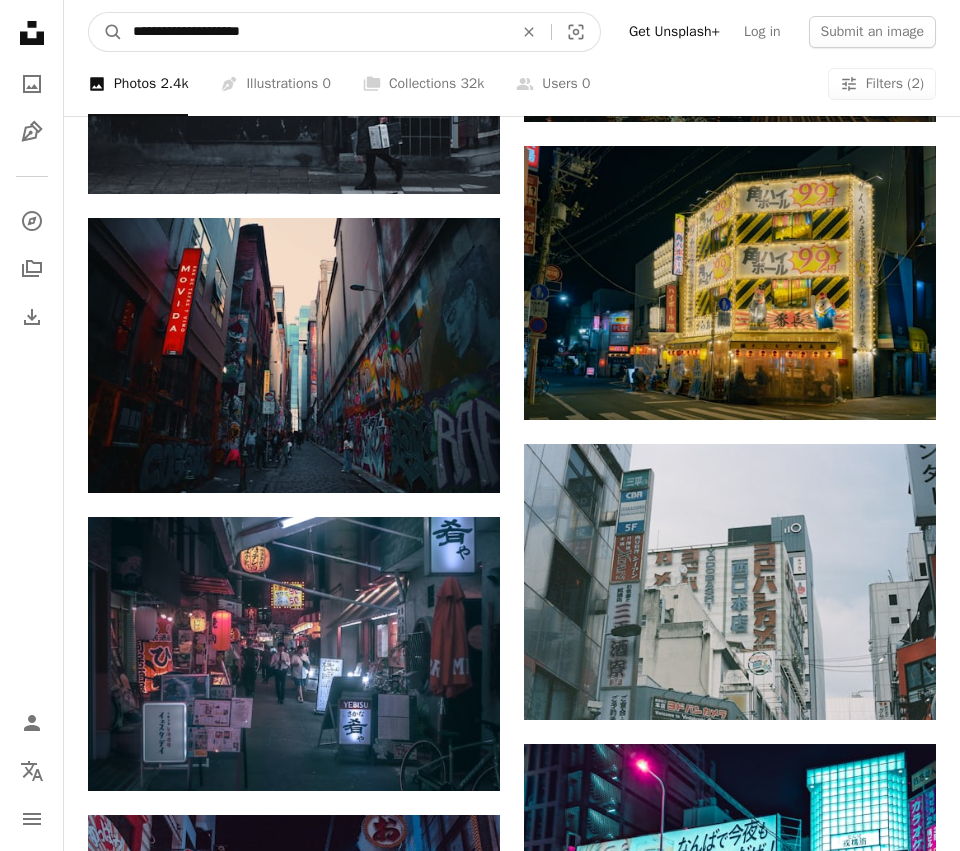drag, startPoint x: 330, startPoint y: 36, endPoint x: 14, endPoint y: 9, distance: 317.1514 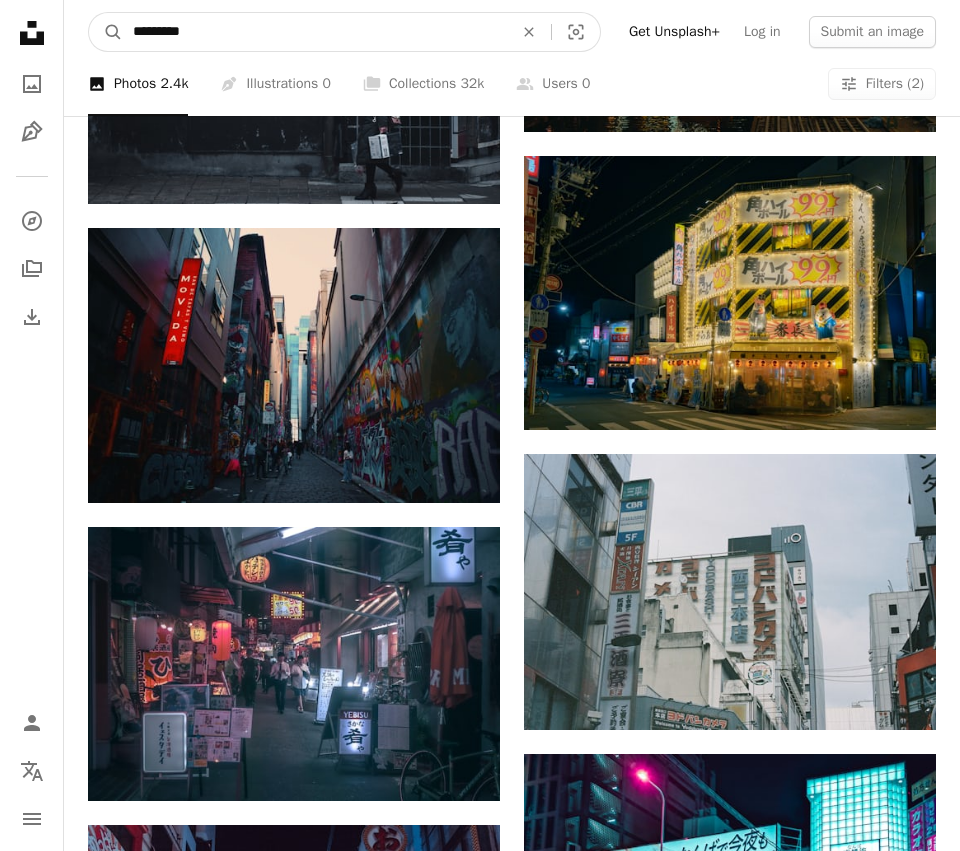 type on "*******" 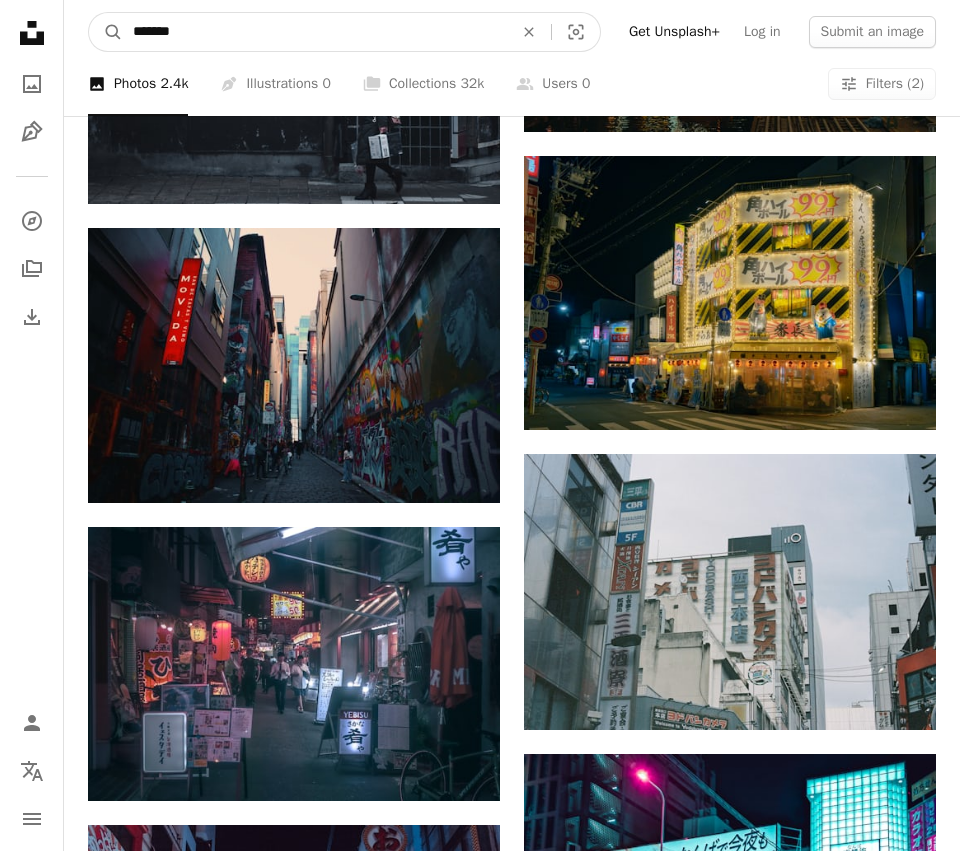 click on "A magnifying glass" at bounding box center [106, 32] 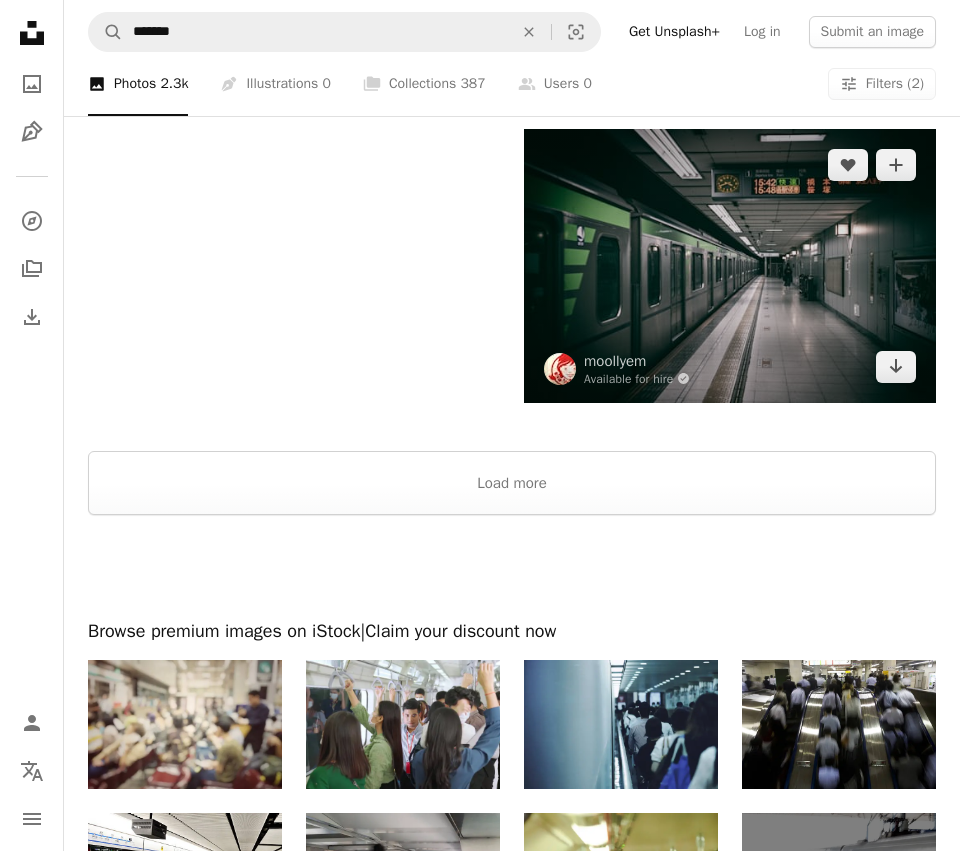 scroll, scrollTop: 3766, scrollLeft: 0, axis: vertical 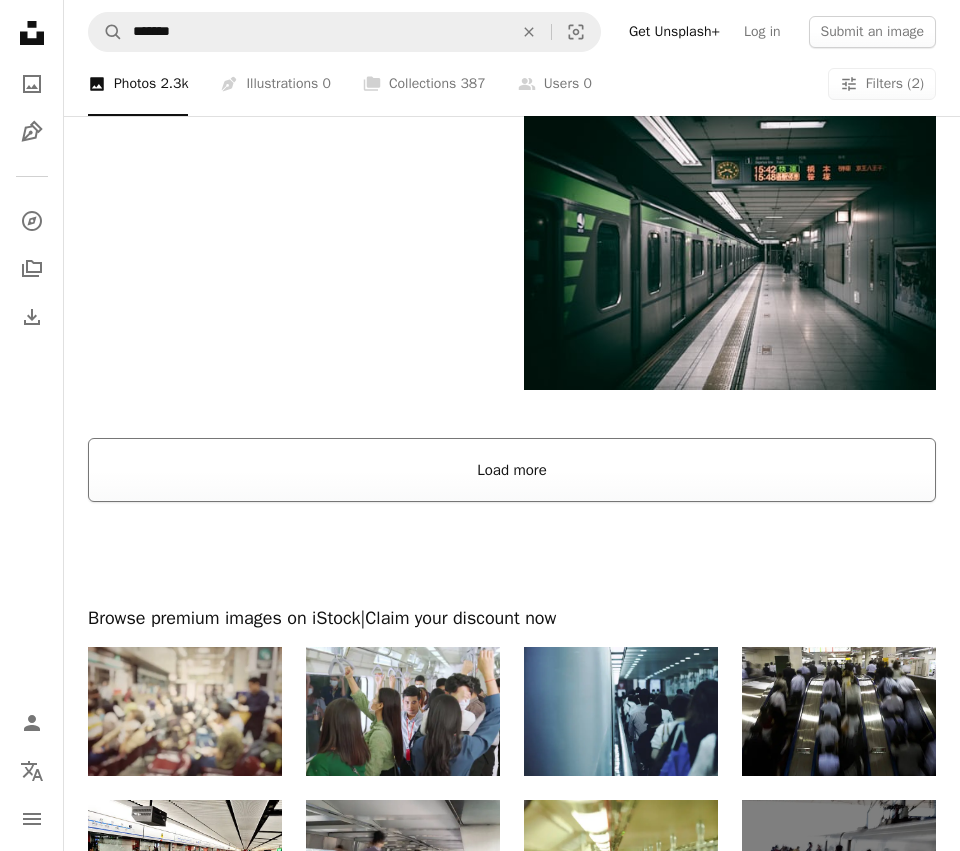 click on "Load more" at bounding box center [512, 470] 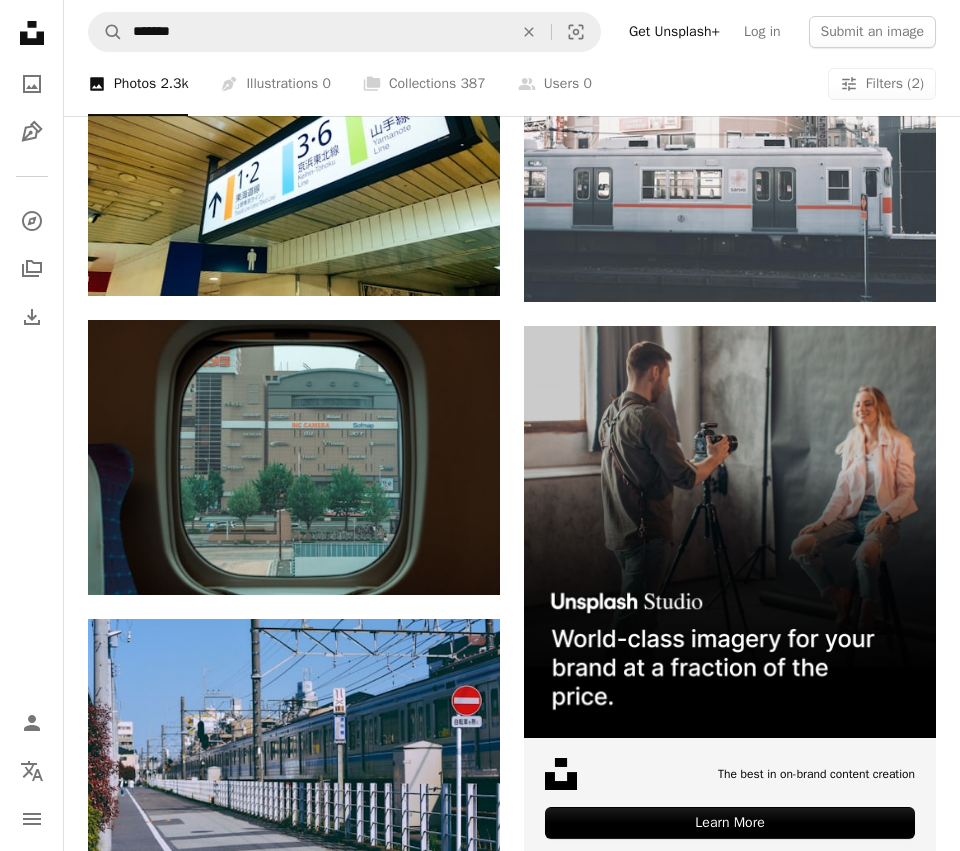 scroll, scrollTop: 7985, scrollLeft: 0, axis: vertical 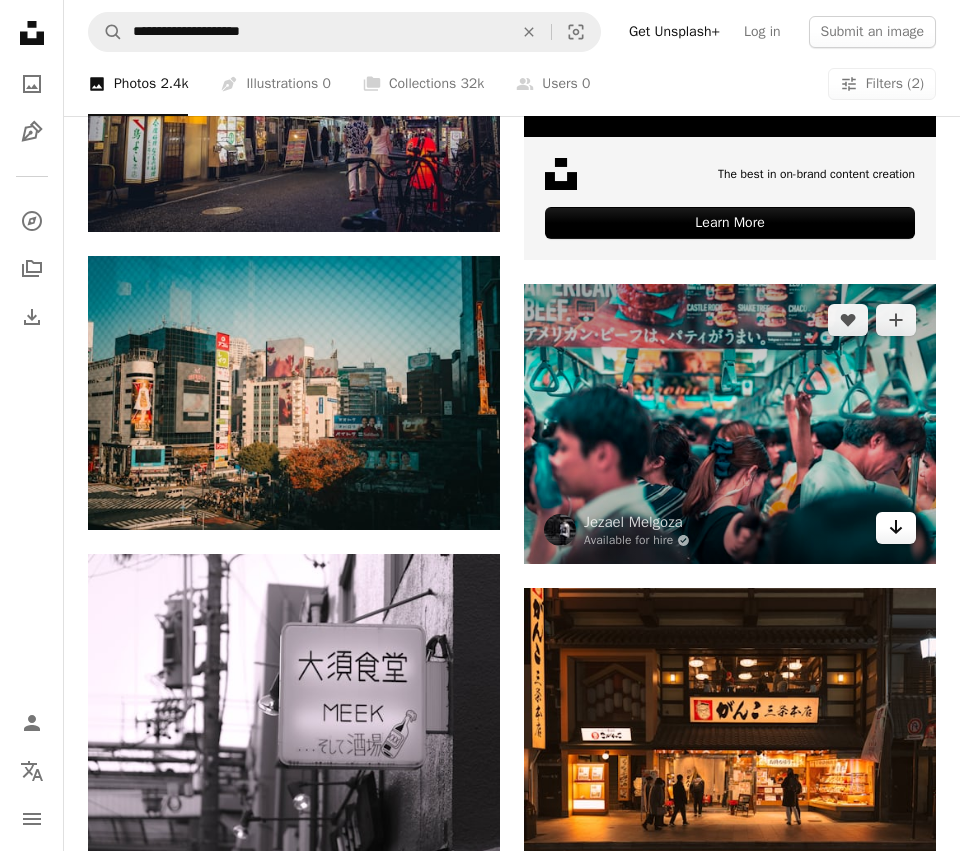 click on "Arrow pointing down" at bounding box center (896, 528) 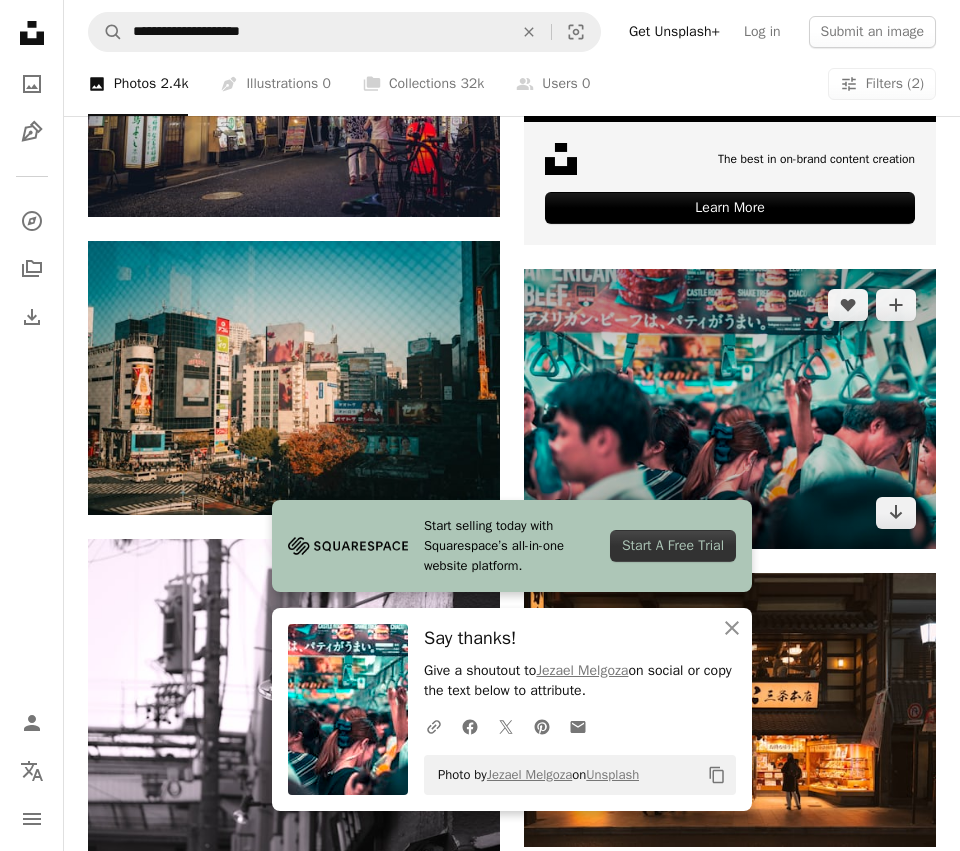 scroll, scrollTop: 8533, scrollLeft: 0, axis: vertical 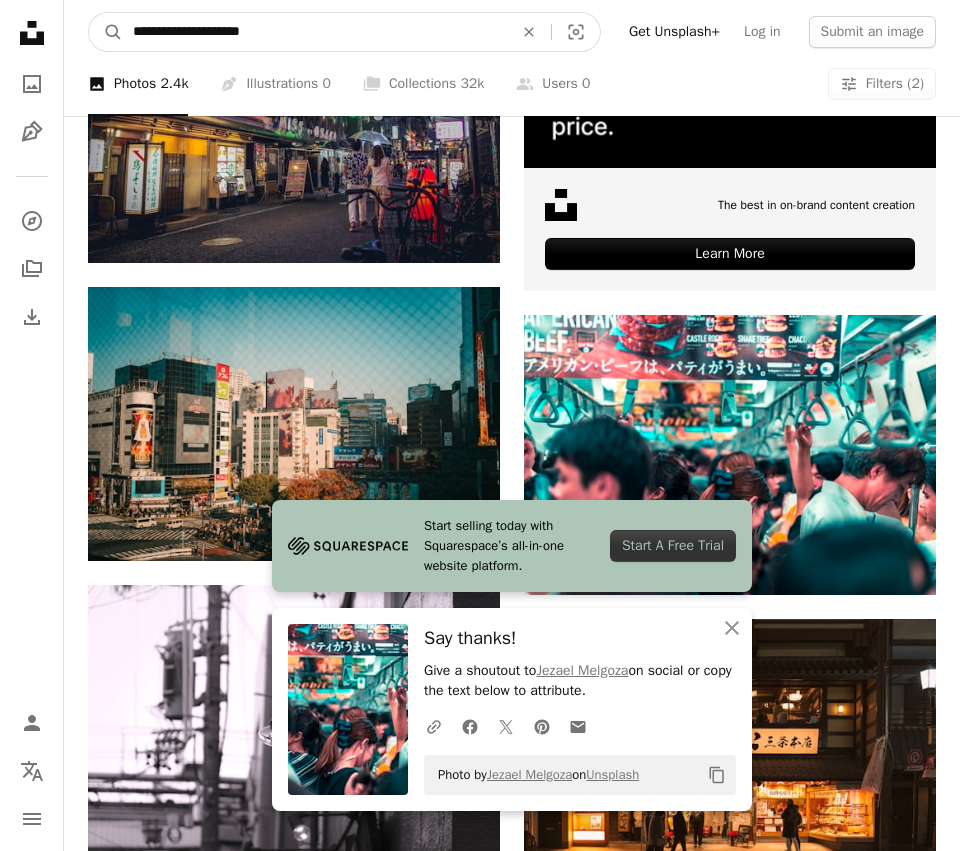 drag, startPoint x: 274, startPoint y: 30, endPoint x: 25, endPoint y: 16, distance: 249.39326 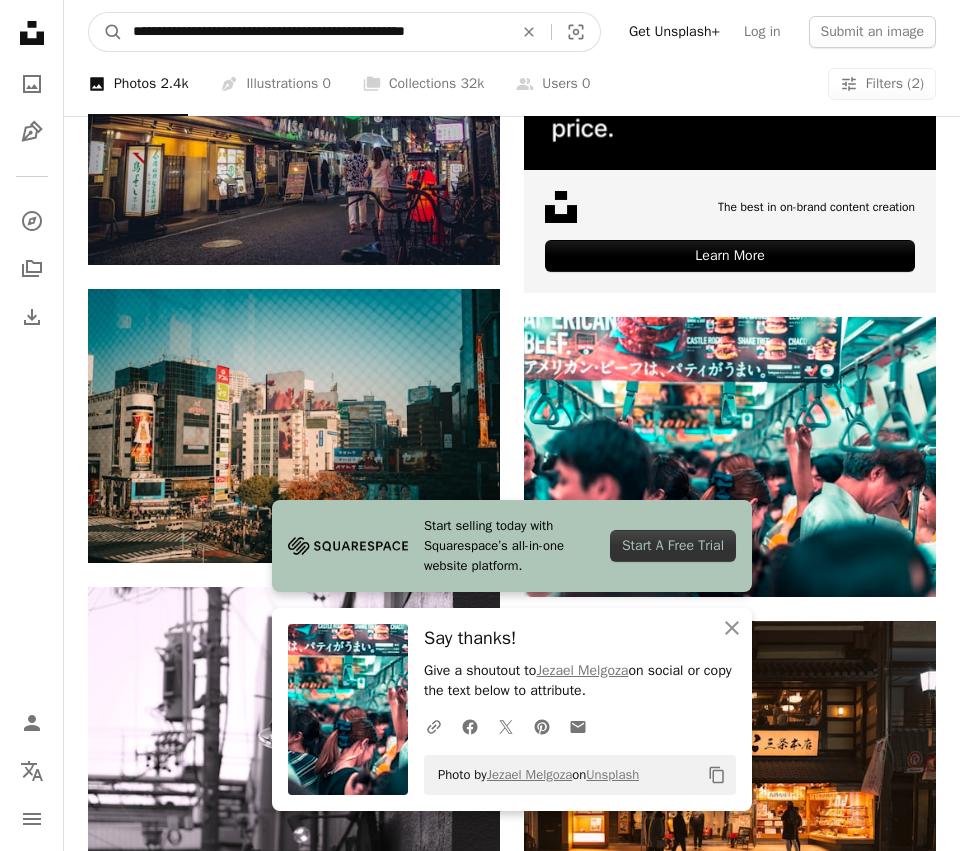 type on "**********" 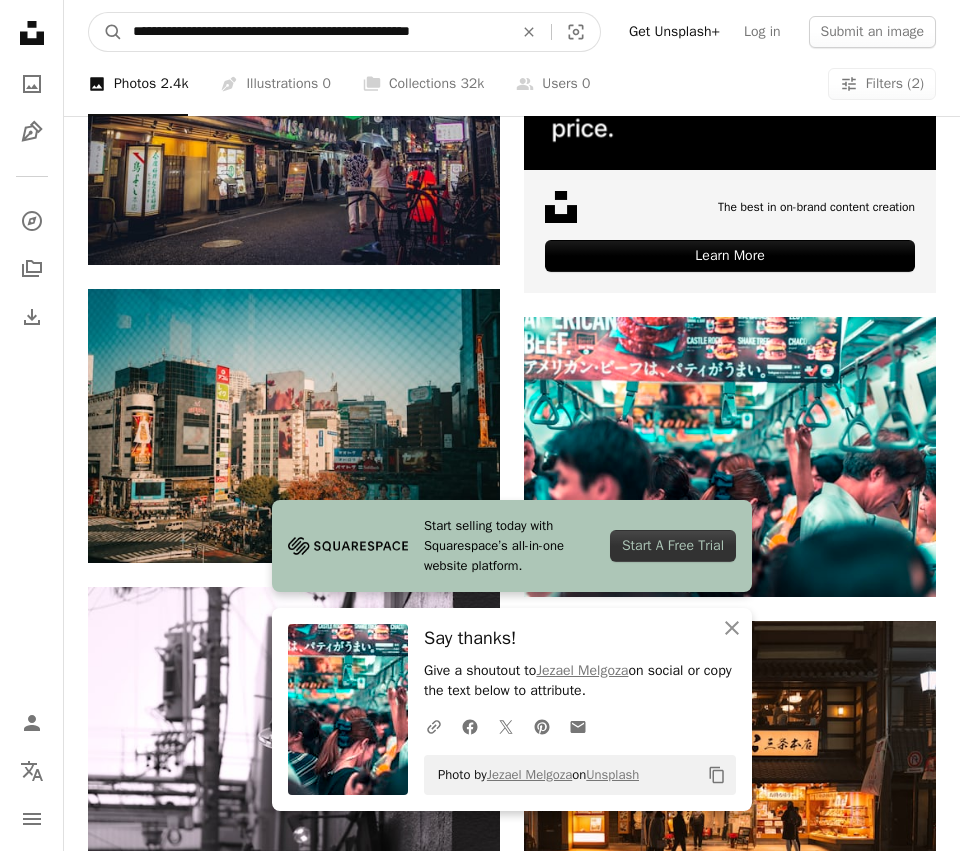 click on "A magnifying glass" at bounding box center [106, 32] 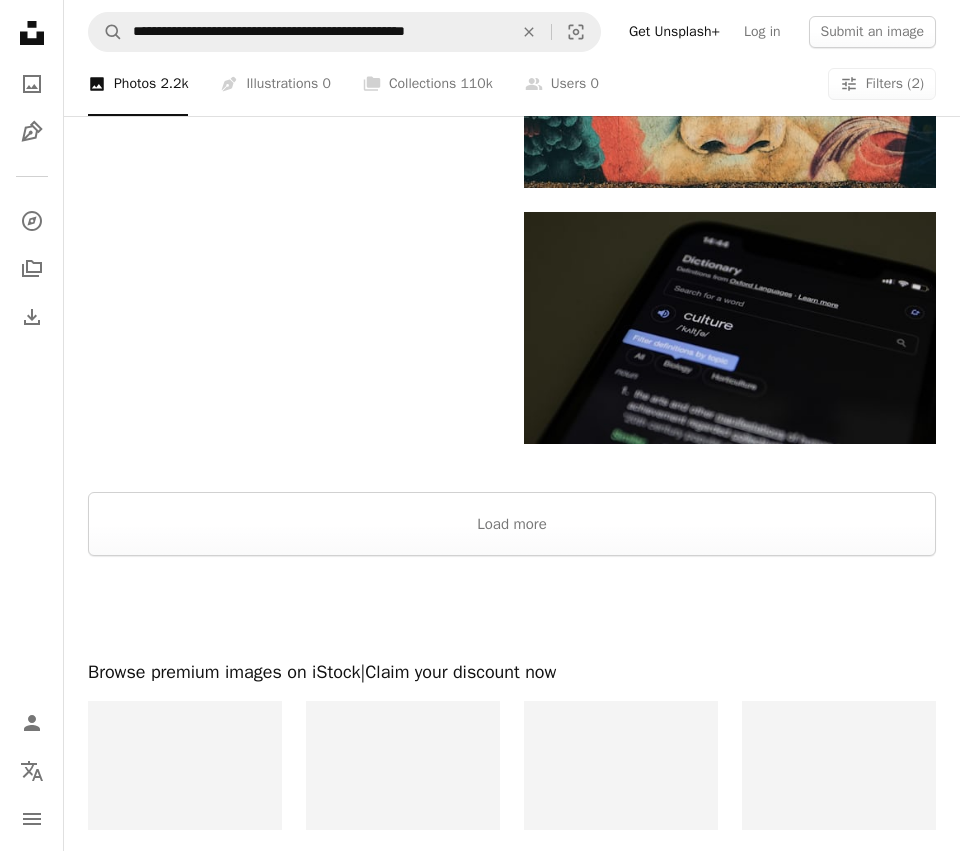 scroll, scrollTop: 3511, scrollLeft: 0, axis: vertical 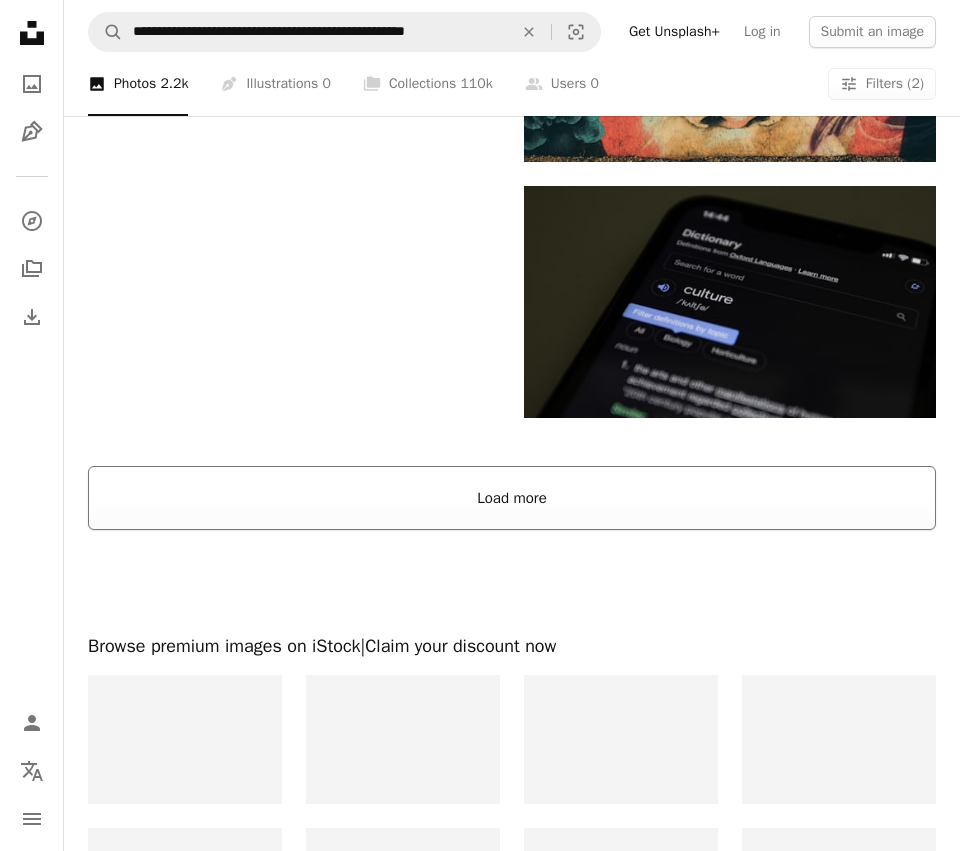 click on "Load more" at bounding box center [512, 498] 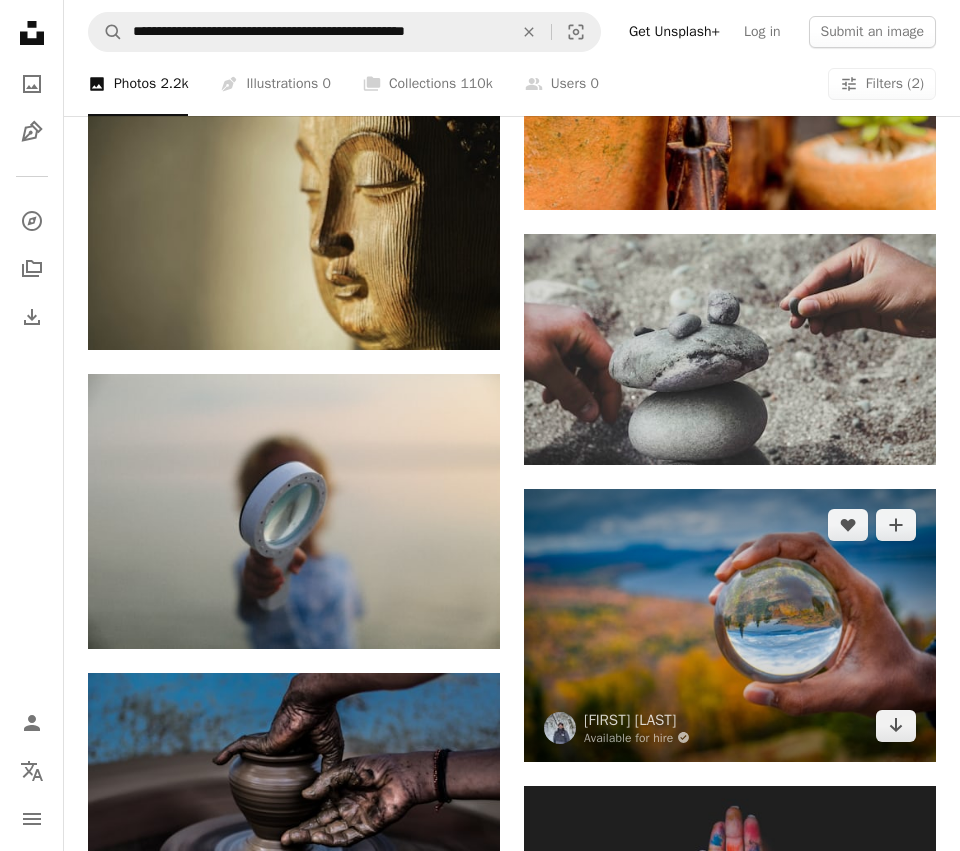 scroll, scrollTop: 5215, scrollLeft: 0, axis: vertical 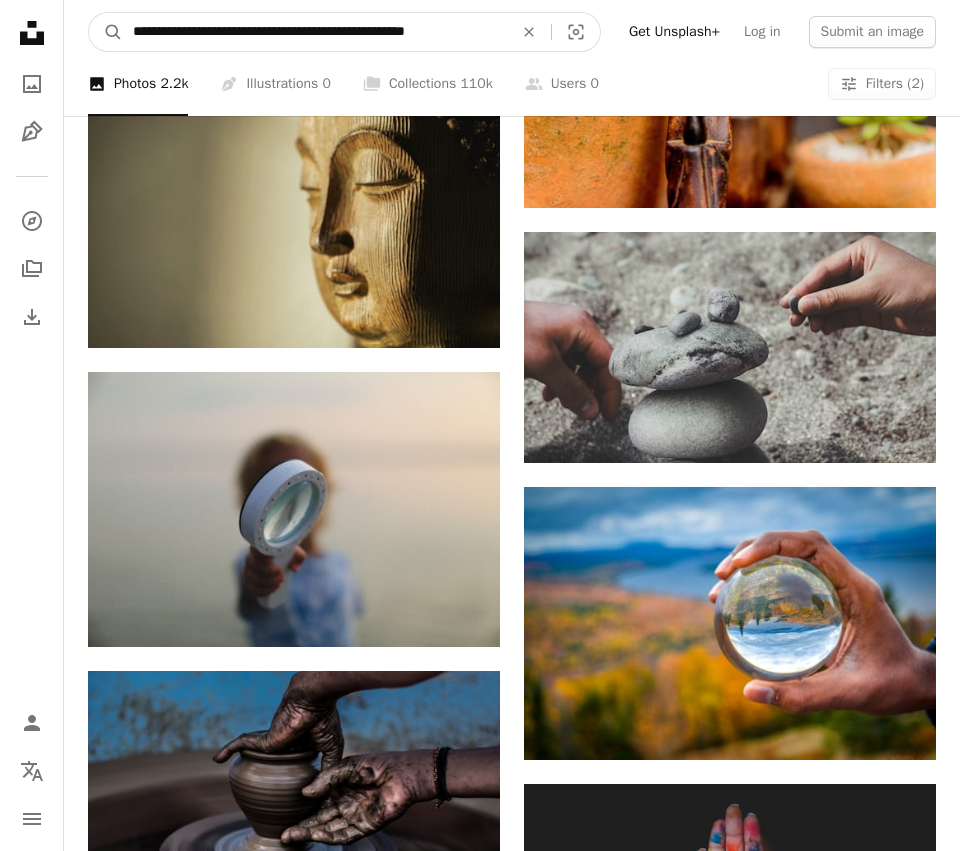 drag, startPoint x: 457, startPoint y: 32, endPoint x: 392, endPoint y: 33, distance: 65.00769 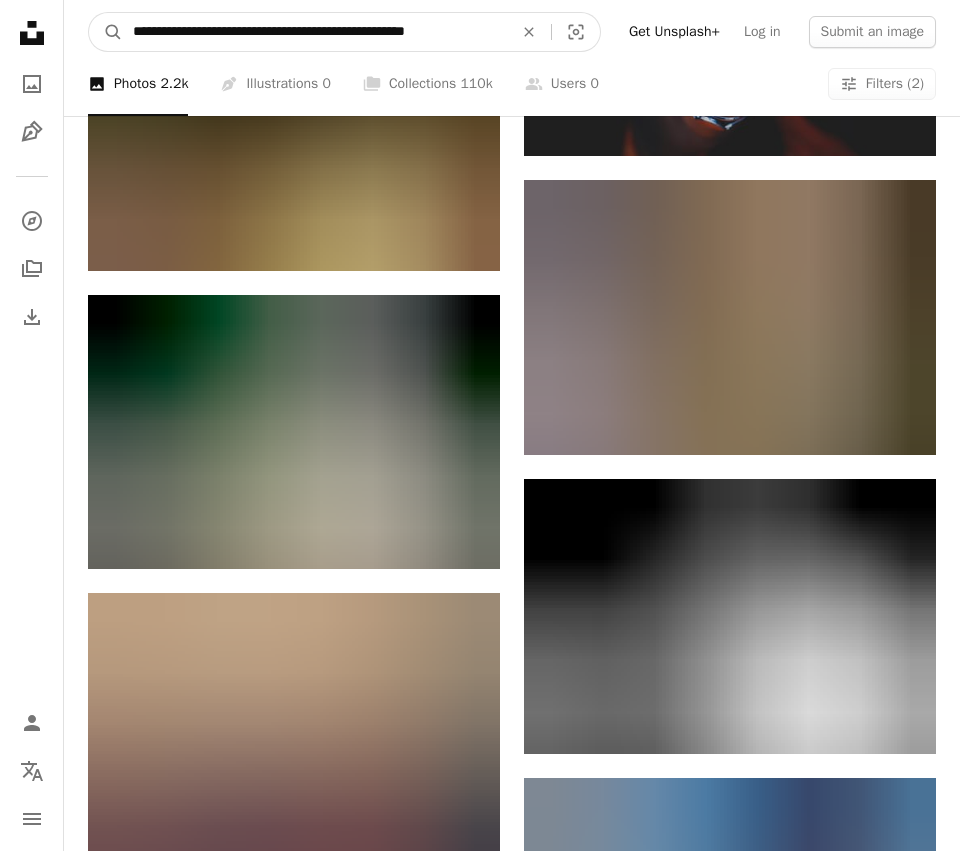 scroll, scrollTop: 6119, scrollLeft: 0, axis: vertical 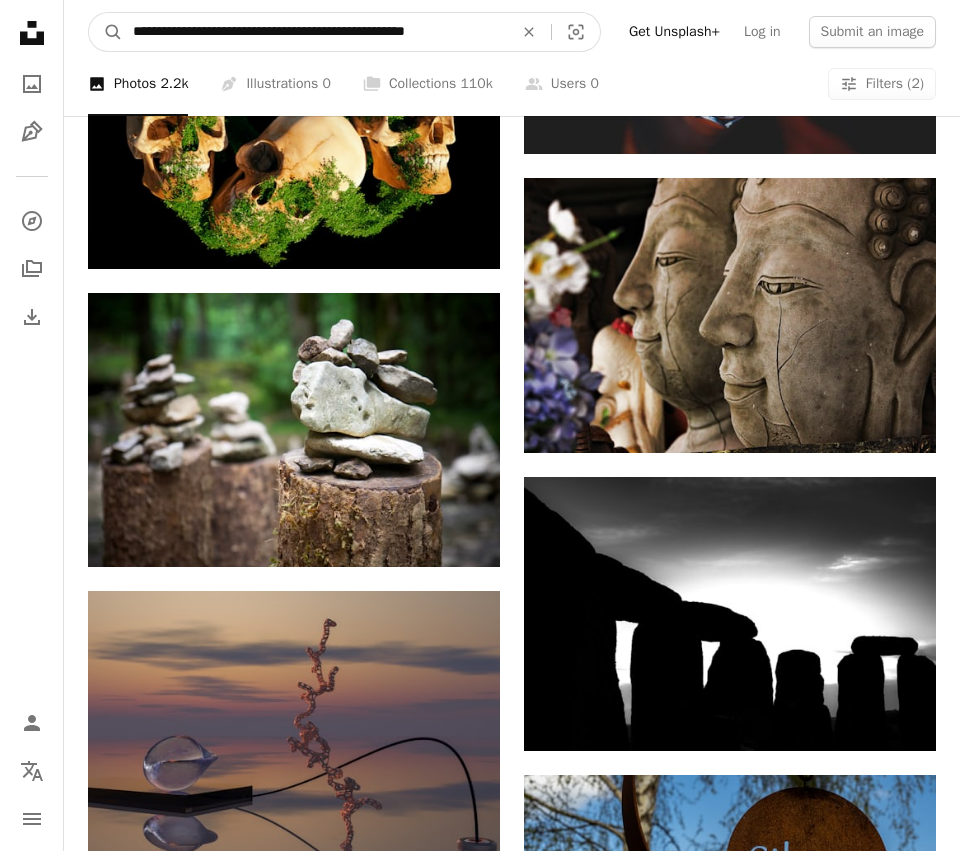 click on "**********" at bounding box center (315, 32) 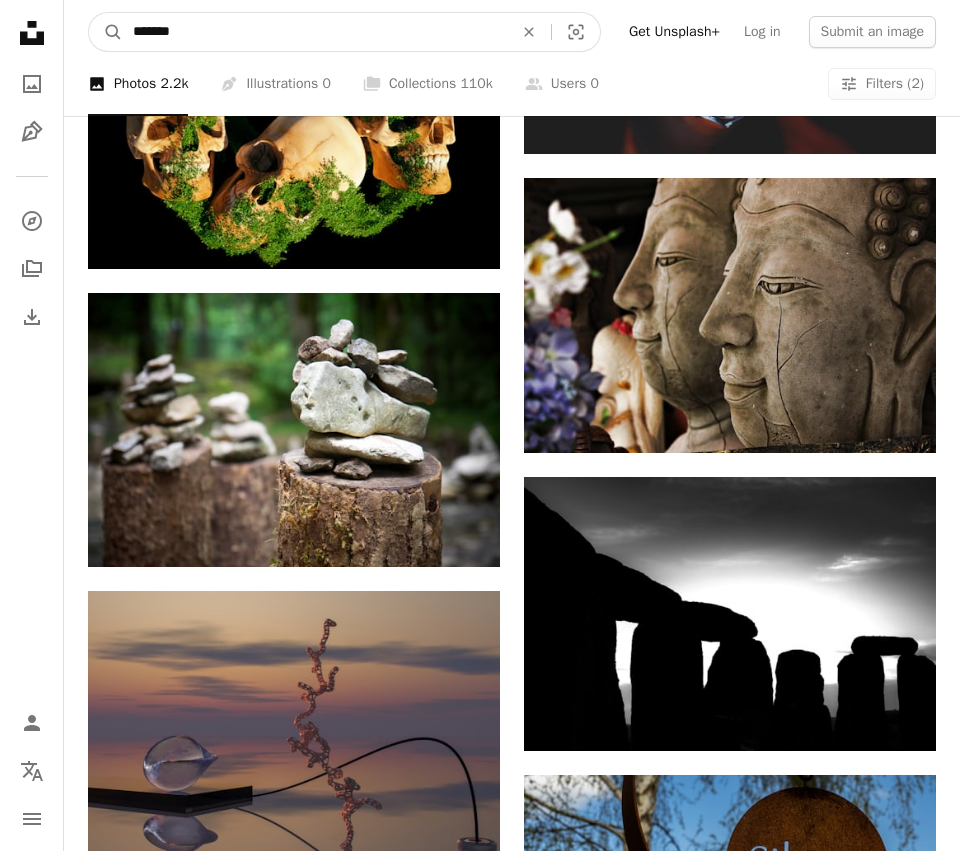 type on "*******" 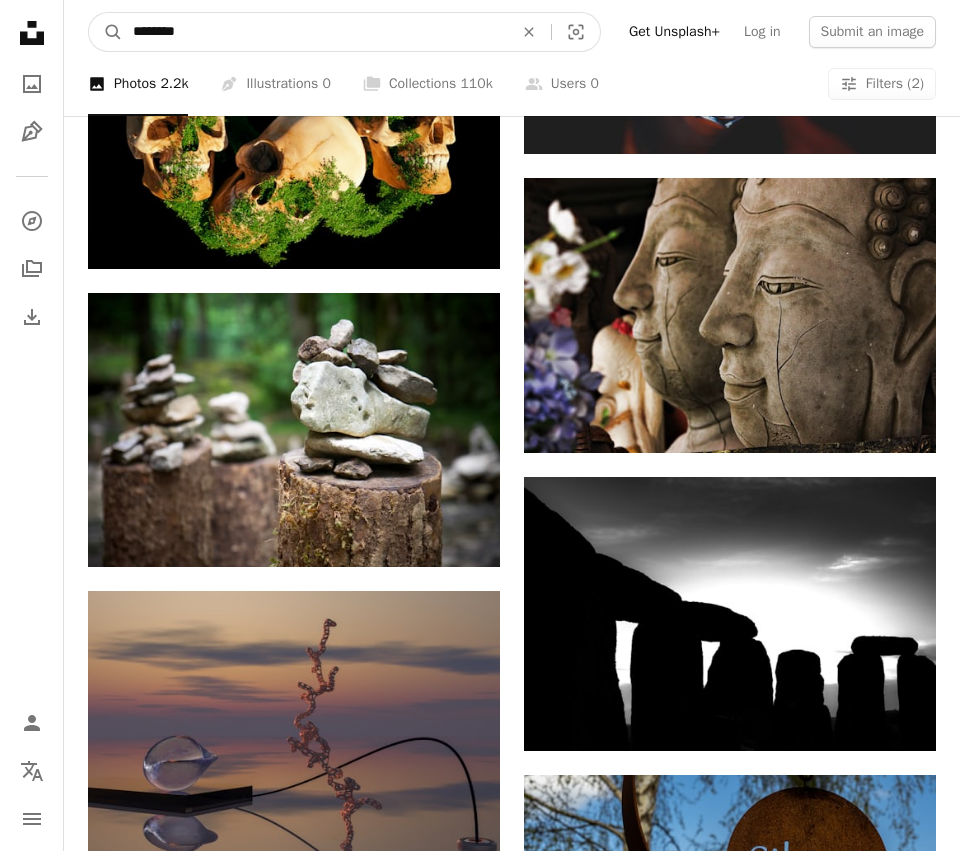 click on "A magnifying glass" at bounding box center [106, 32] 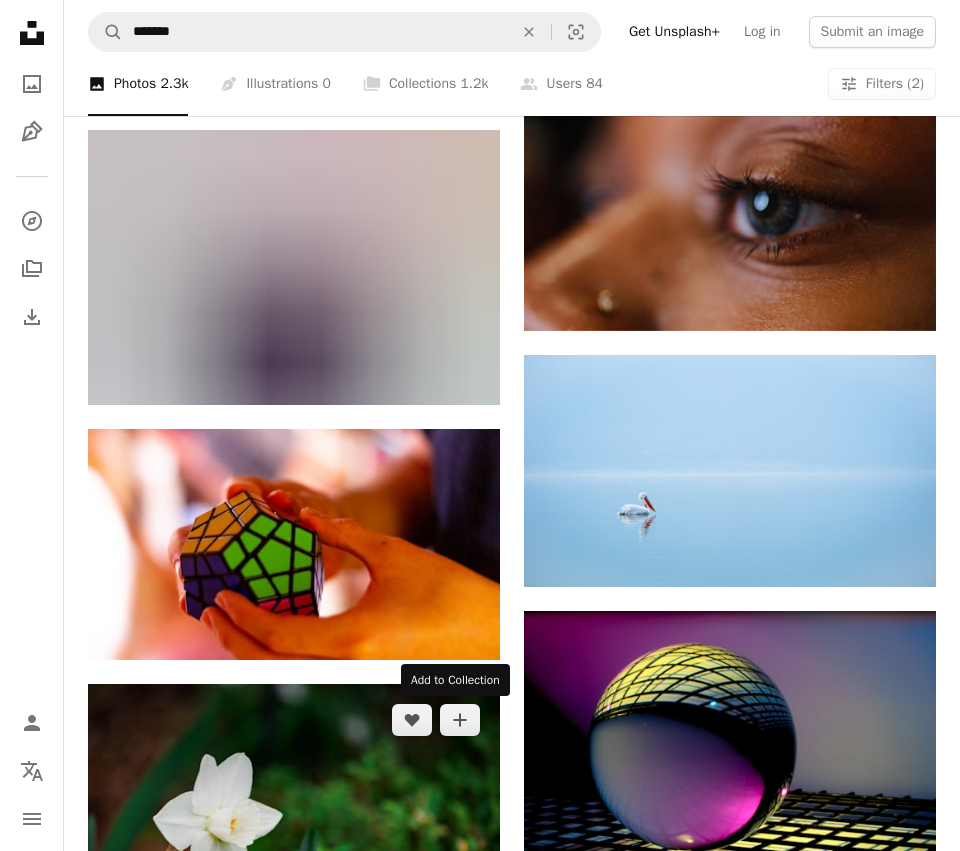 scroll, scrollTop: 999, scrollLeft: 0, axis: vertical 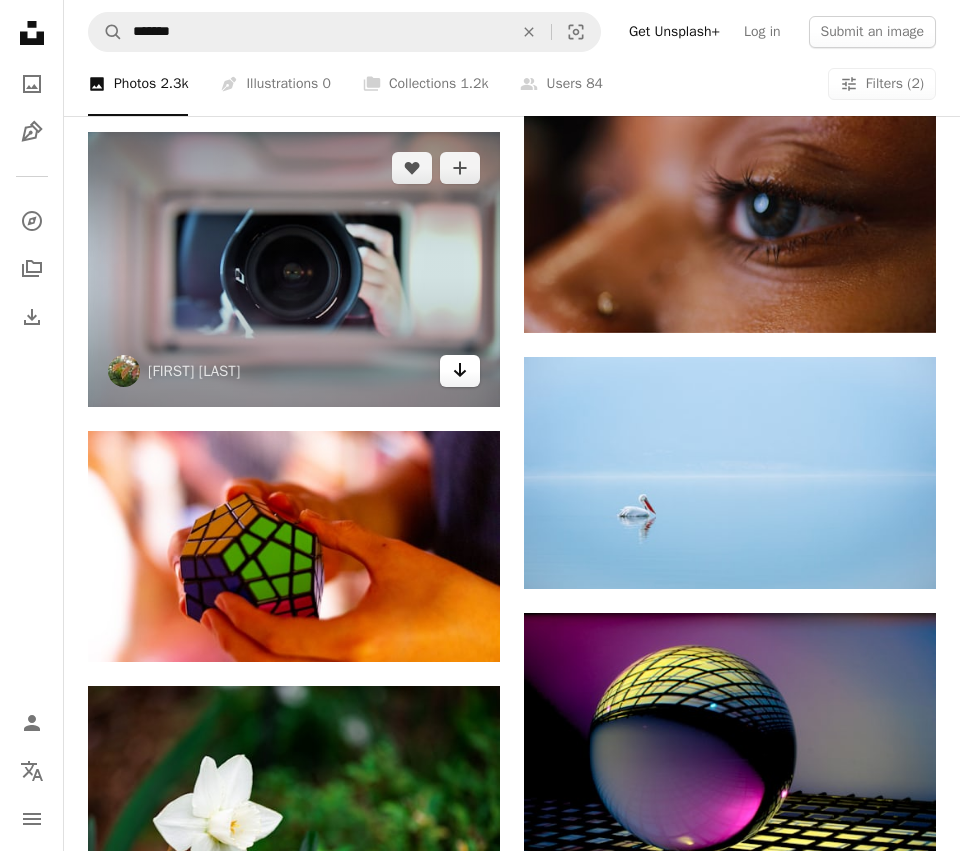 click on "Arrow pointing down" at bounding box center (460, 371) 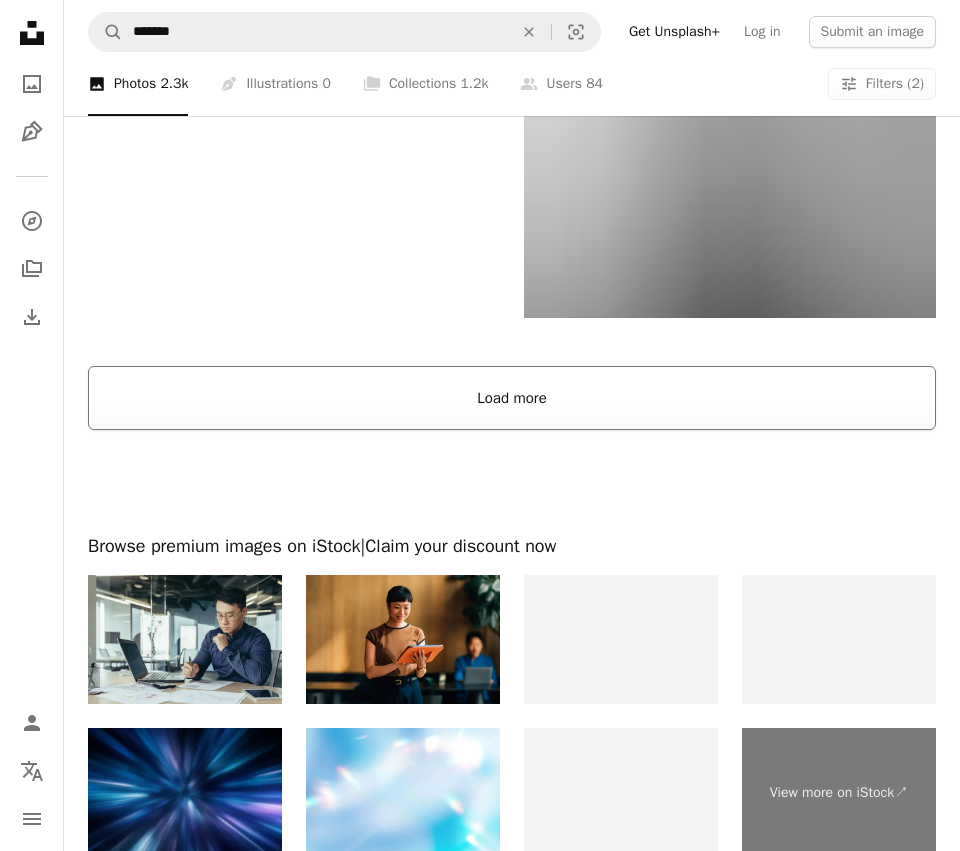 scroll, scrollTop: 3632, scrollLeft: 0, axis: vertical 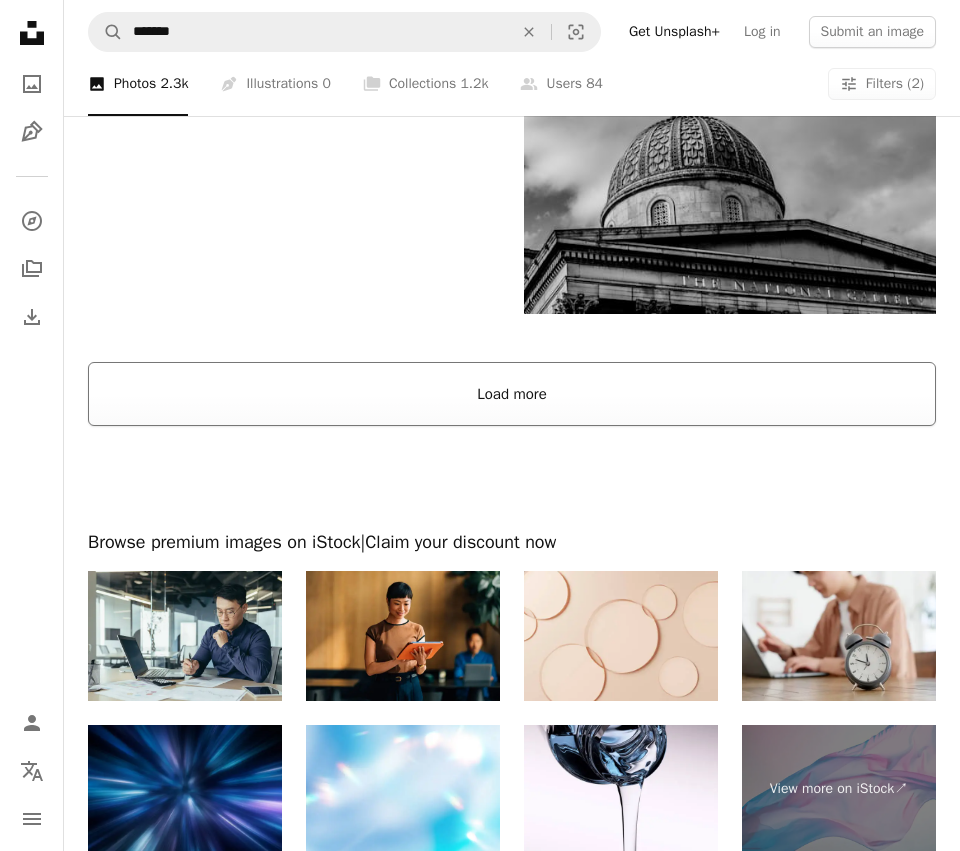 click on "Load more" at bounding box center [512, 394] 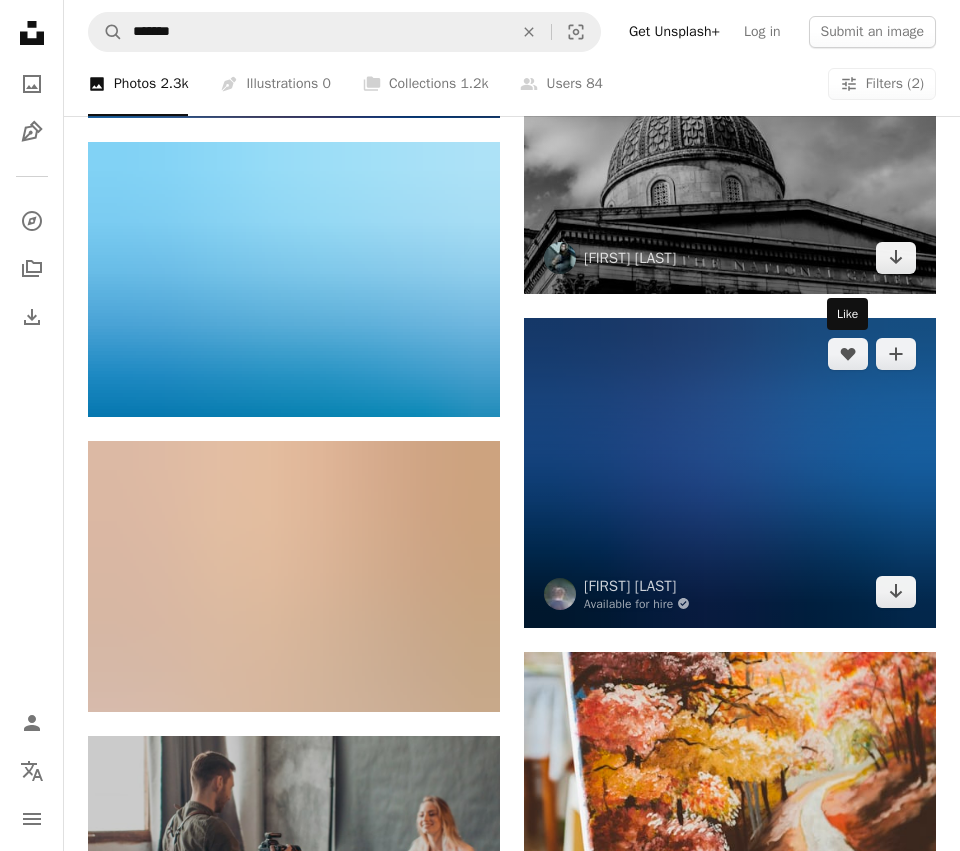 scroll, scrollTop: 3660, scrollLeft: 0, axis: vertical 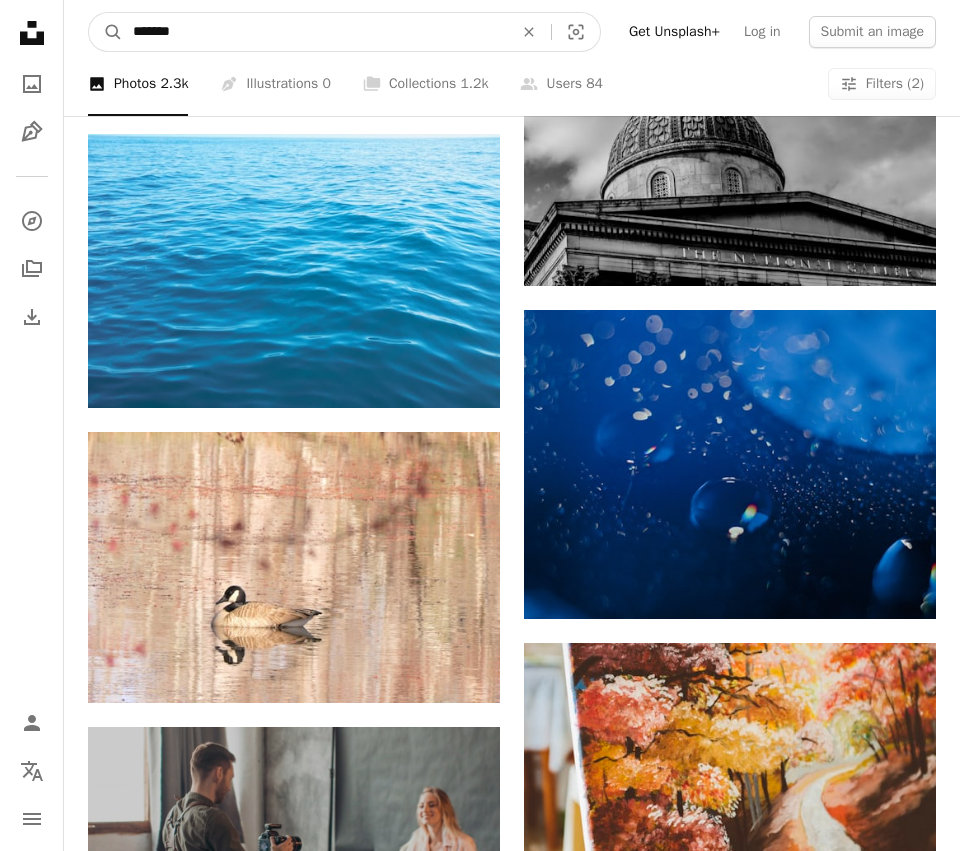 click on "*******" at bounding box center [315, 32] 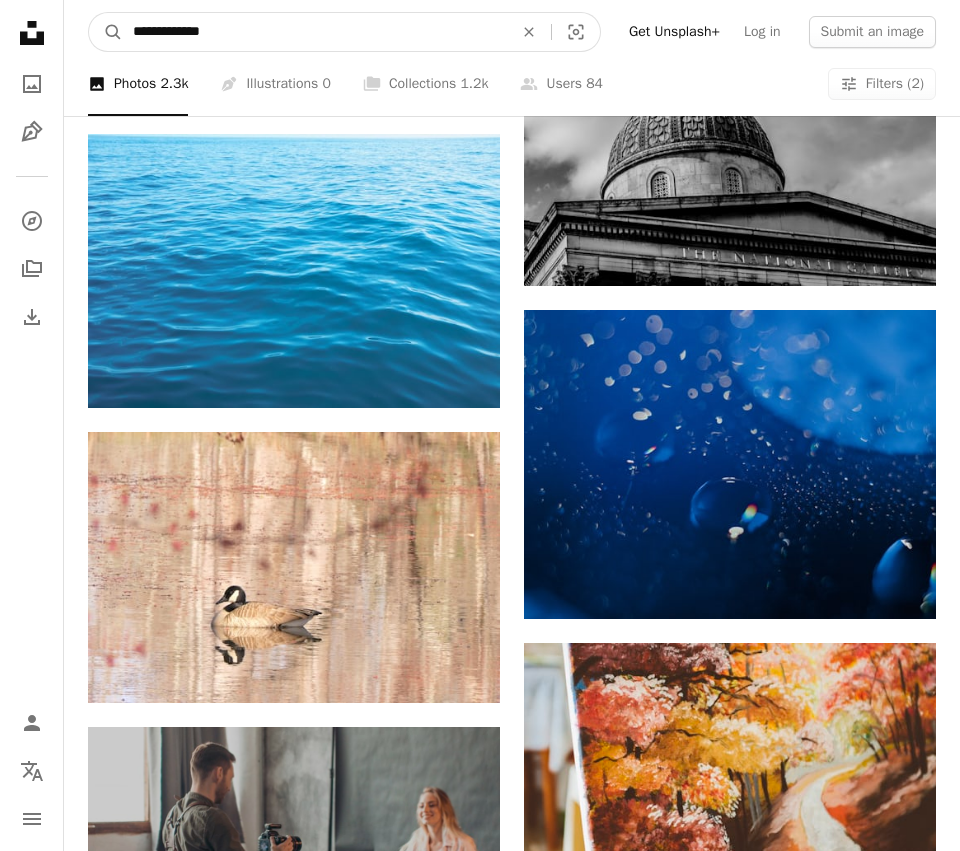 type on "**********" 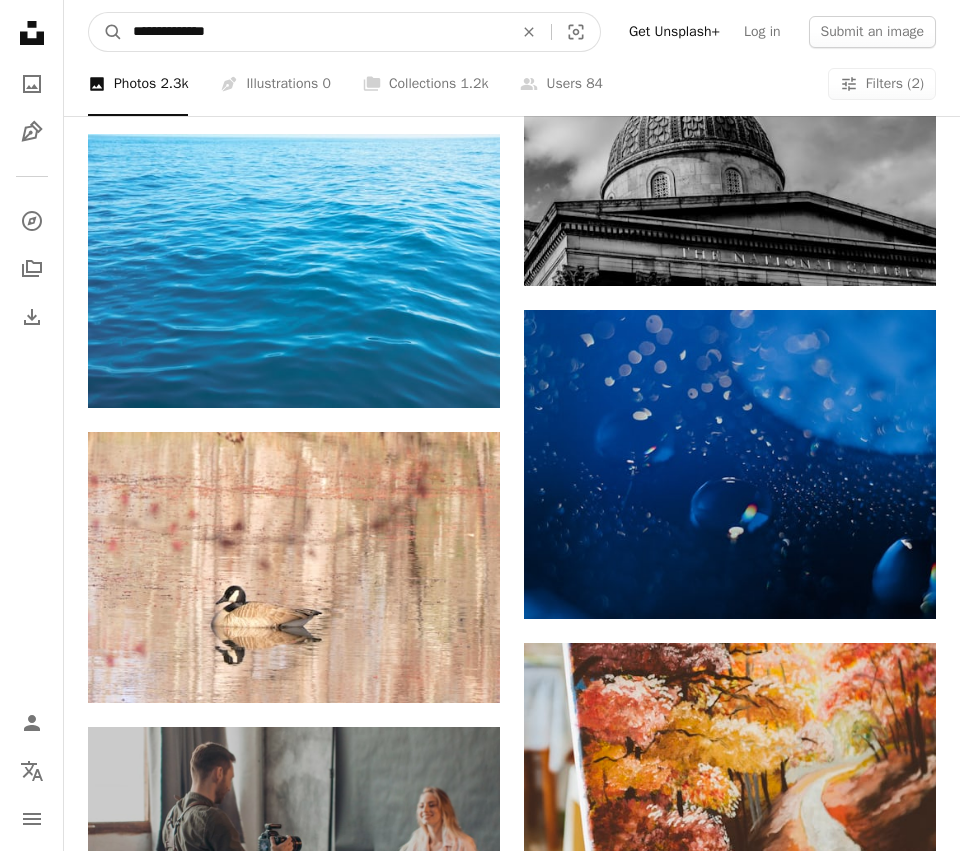 click on "A magnifying glass" at bounding box center (106, 32) 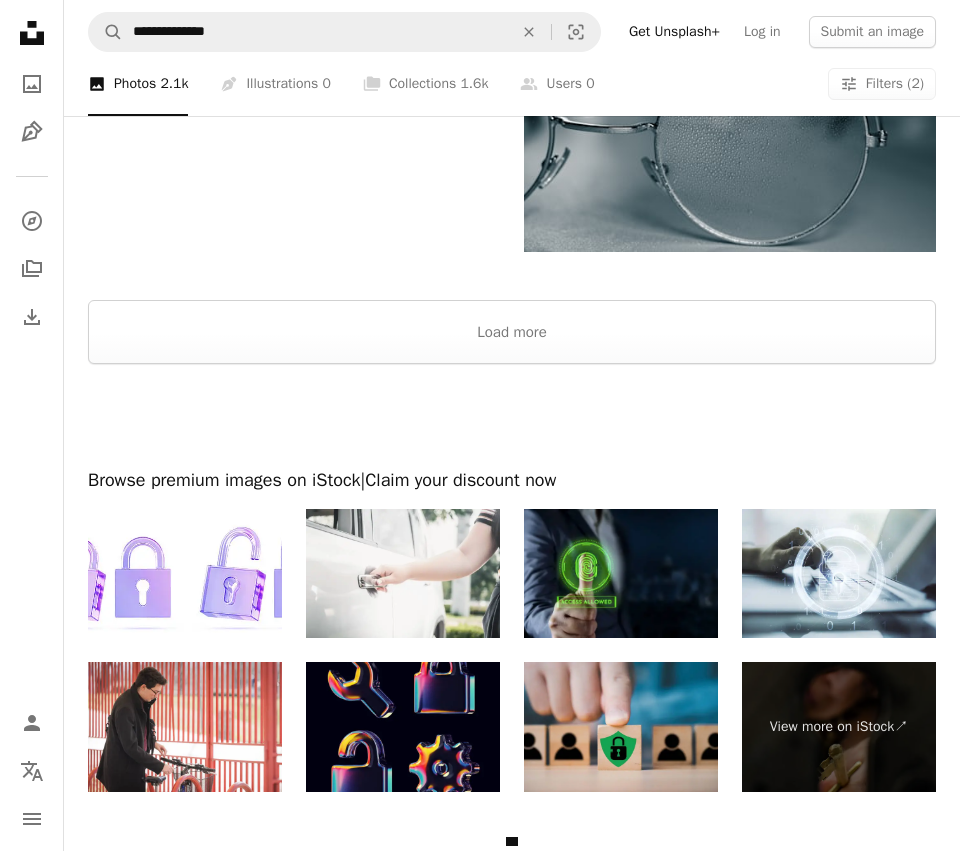 scroll, scrollTop: 3841, scrollLeft: 0, axis: vertical 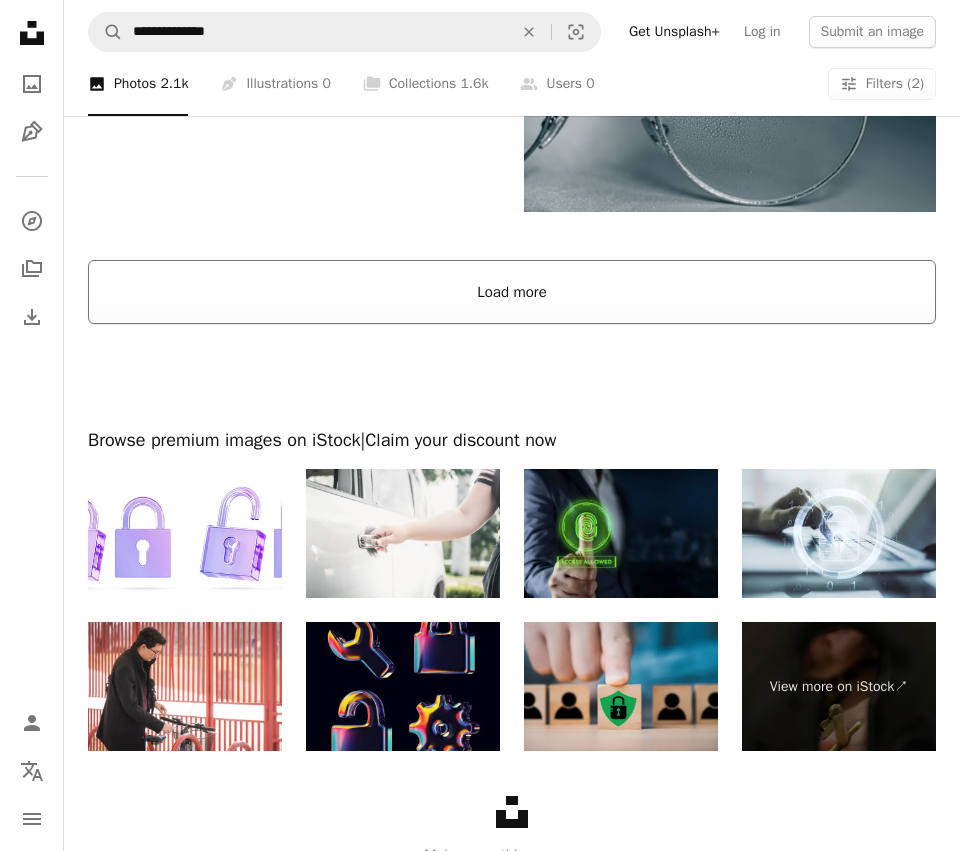 click on "Load more" at bounding box center (512, 292) 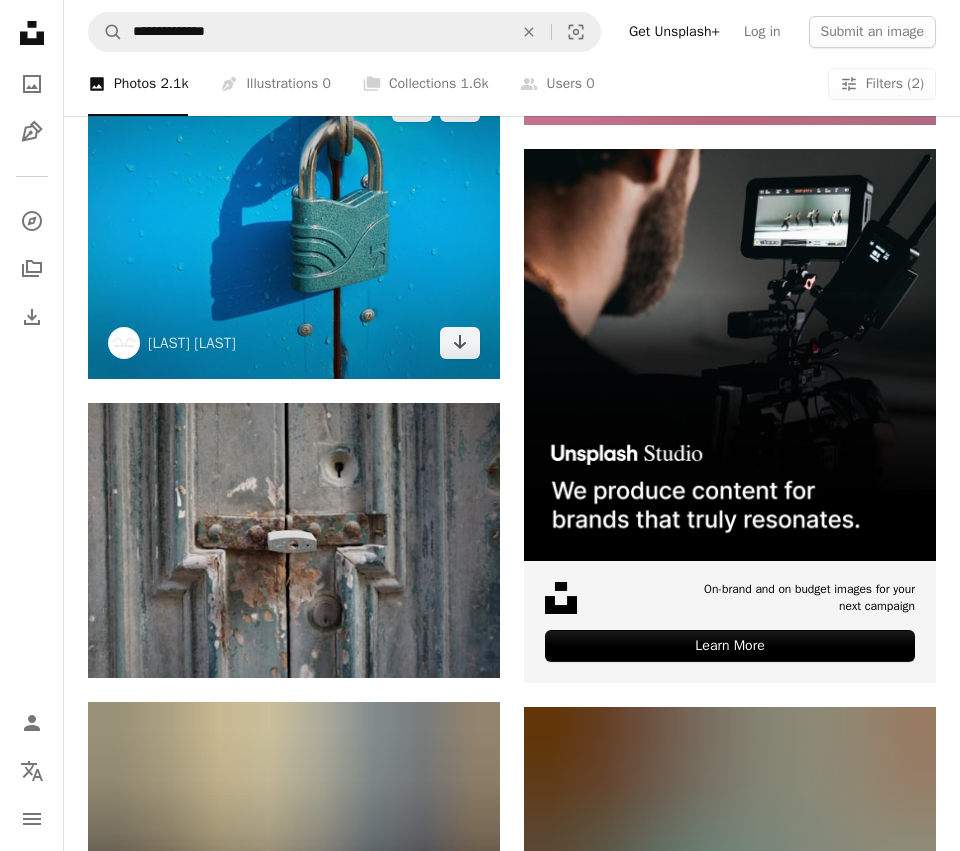 scroll, scrollTop: 8262, scrollLeft: 0, axis: vertical 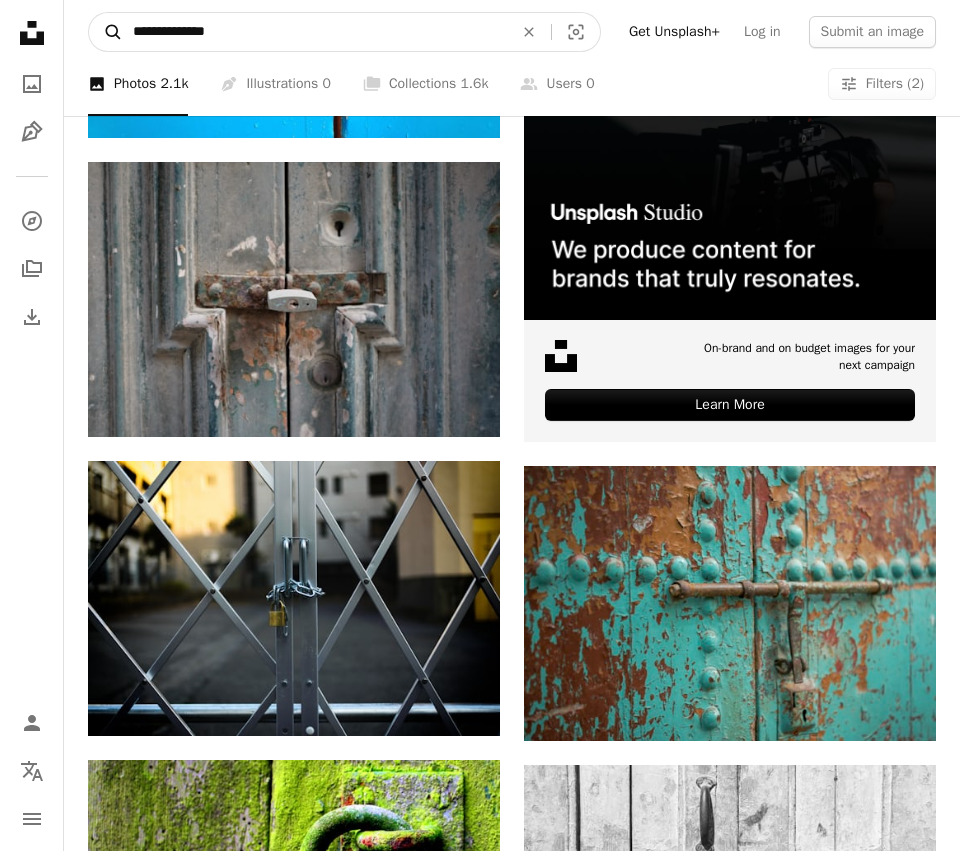 drag, startPoint x: 176, startPoint y: 32, endPoint x: 88, endPoint y: 23, distance: 88.45903 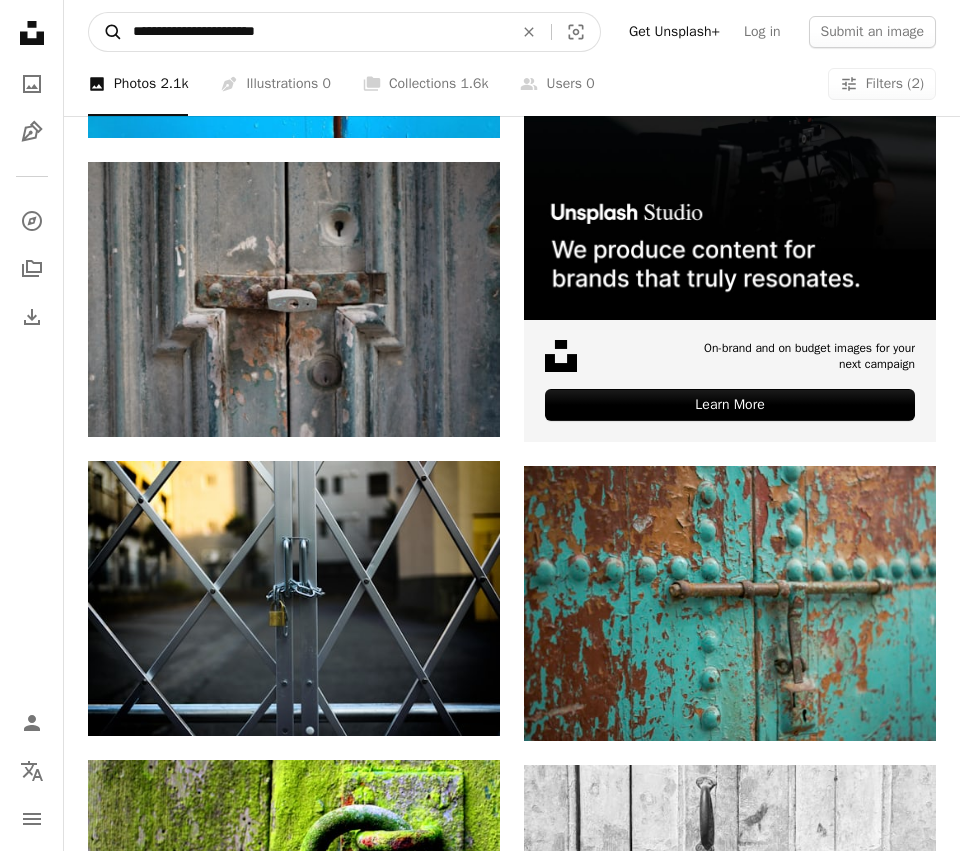 type on "**********" 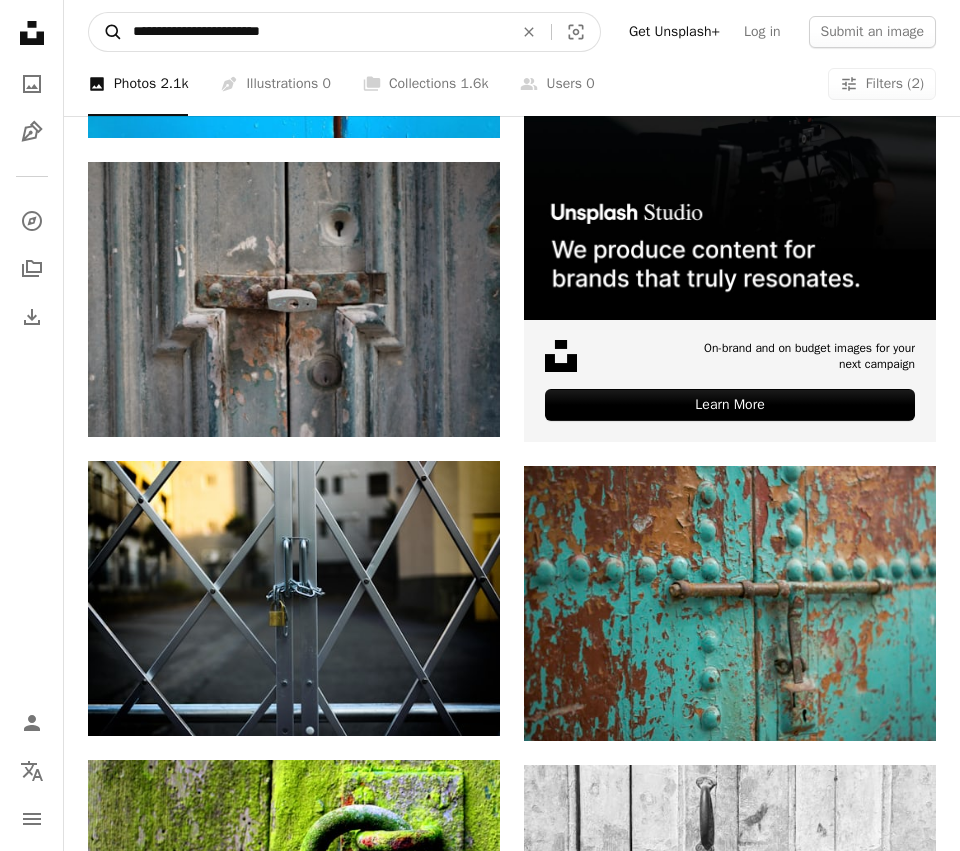 click on "A magnifying glass" at bounding box center [106, 32] 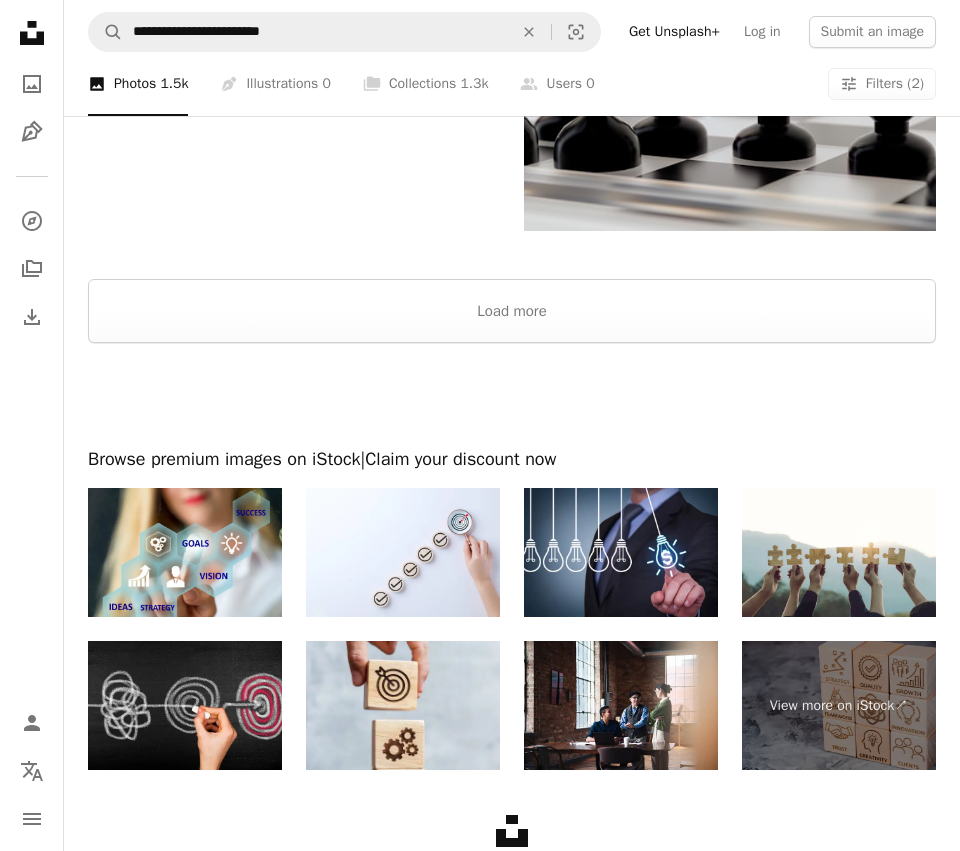 scroll, scrollTop: 4014, scrollLeft: 0, axis: vertical 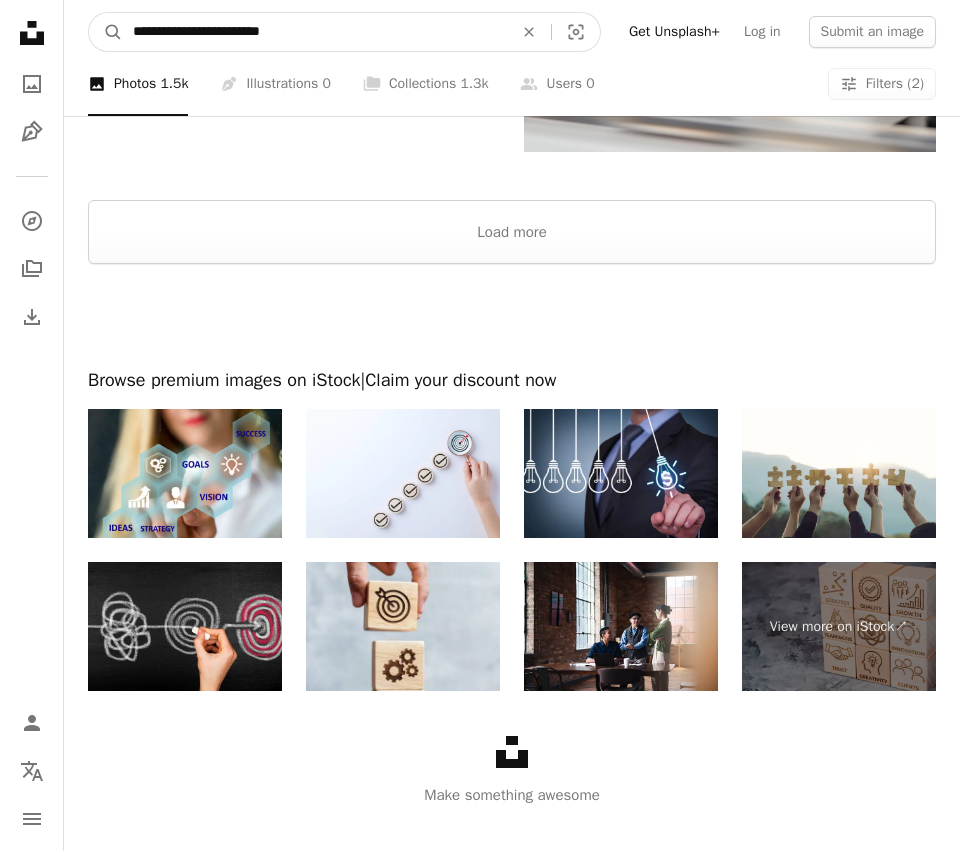 drag, startPoint x: 246, startPoint y: 32, endPoint x: 234, endPoint y: 33, distance: 12.0415945 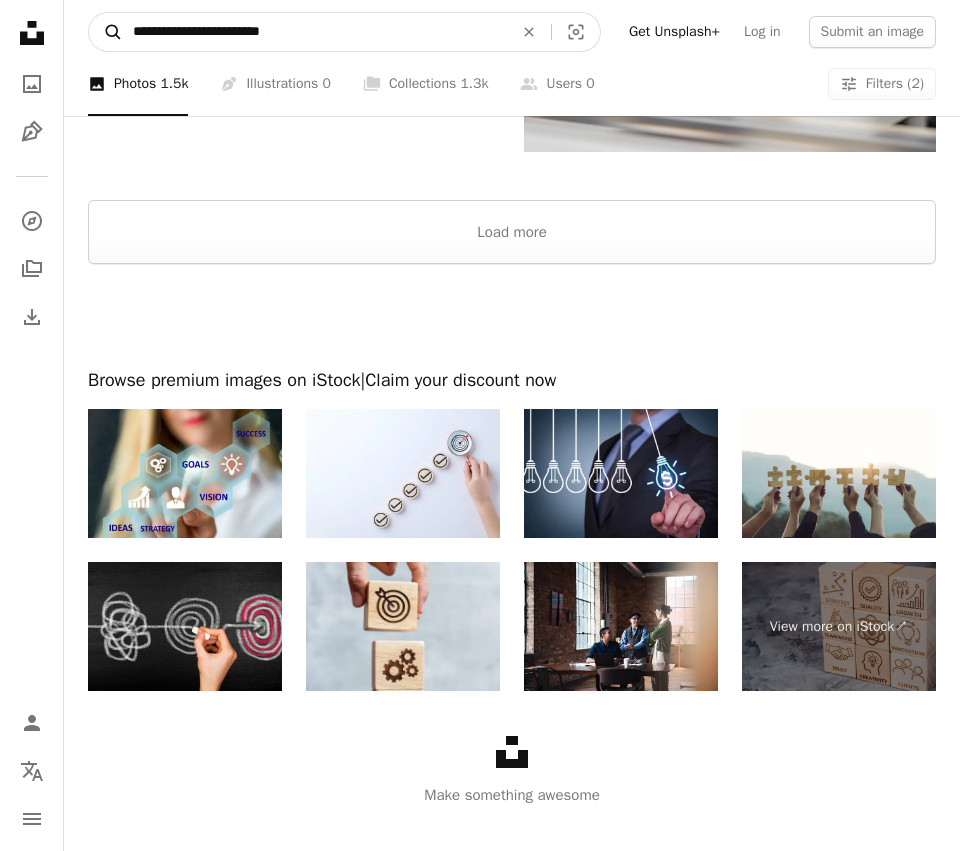 drag, startPoint x: 179, startPoint y: 33, endPoint x: 94, endPoint y: 33, distance: 85 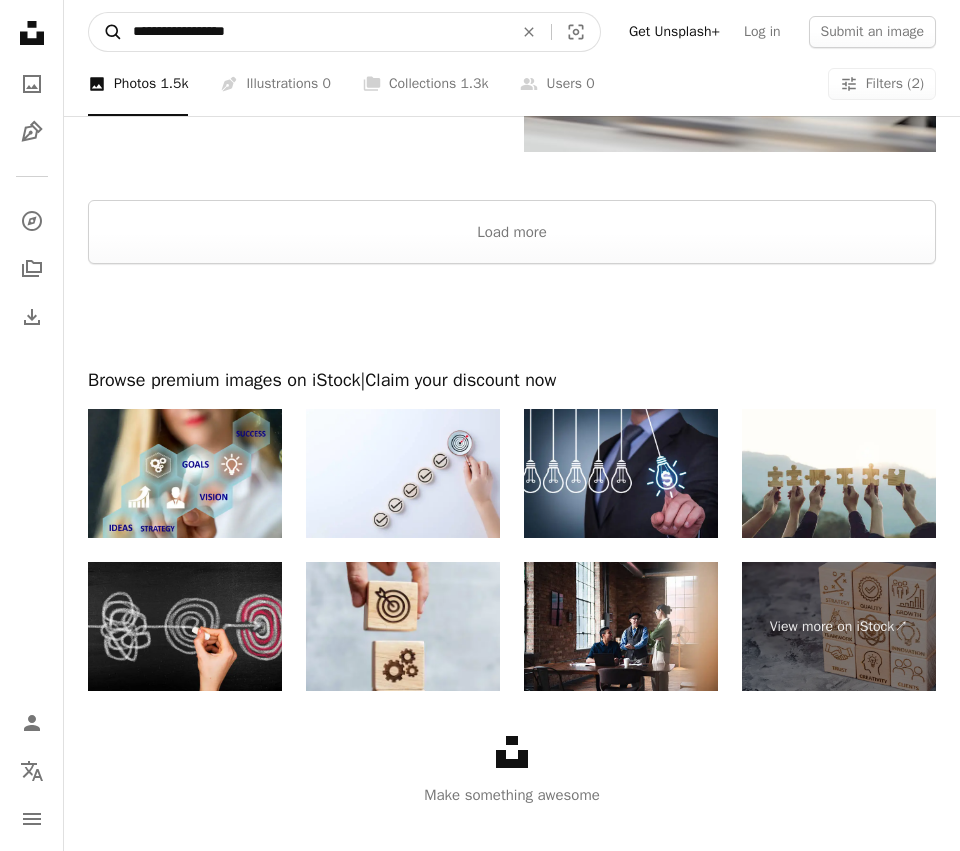 click on "A magnifying glass" at bounding box center (106, 32) 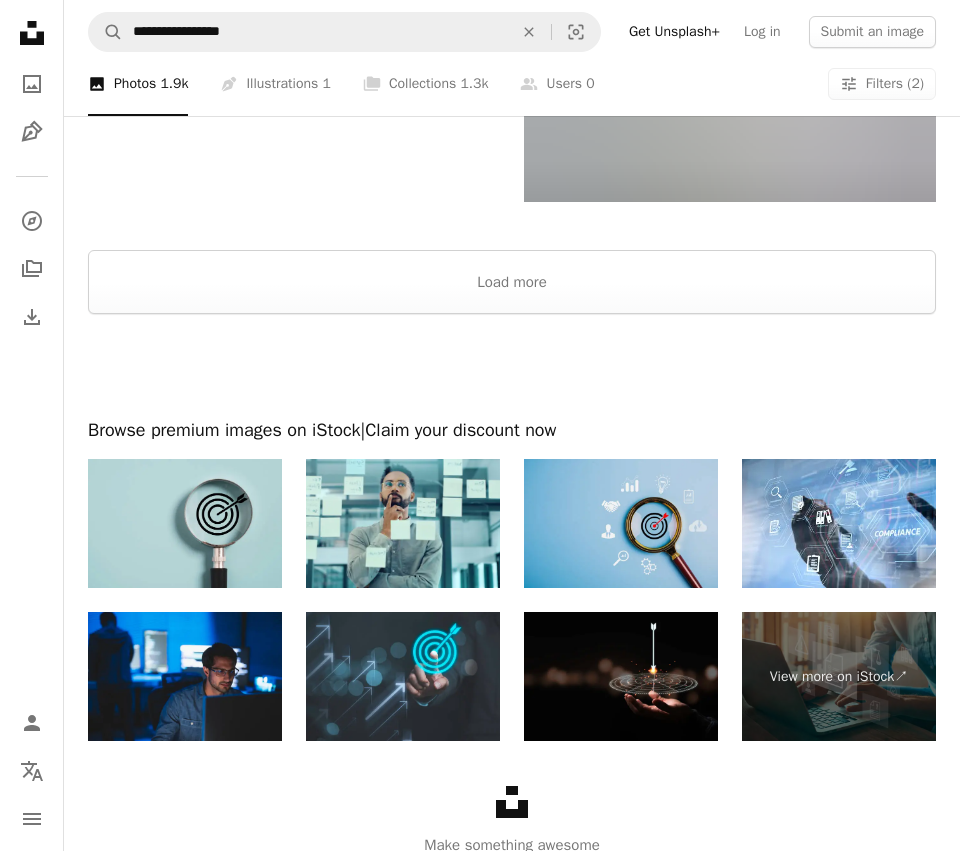scroll, scrollTop: 3872, scrollLeft: 0, axis: vertical 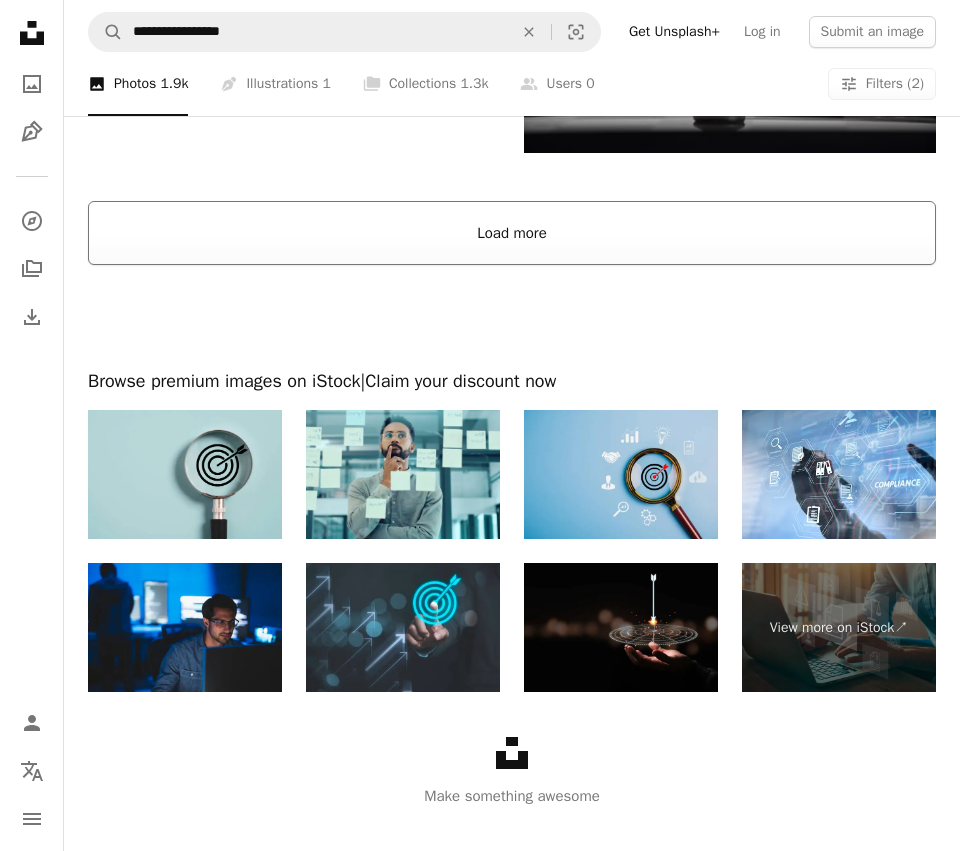 click on "Load more" at bounding box center (512, 233) 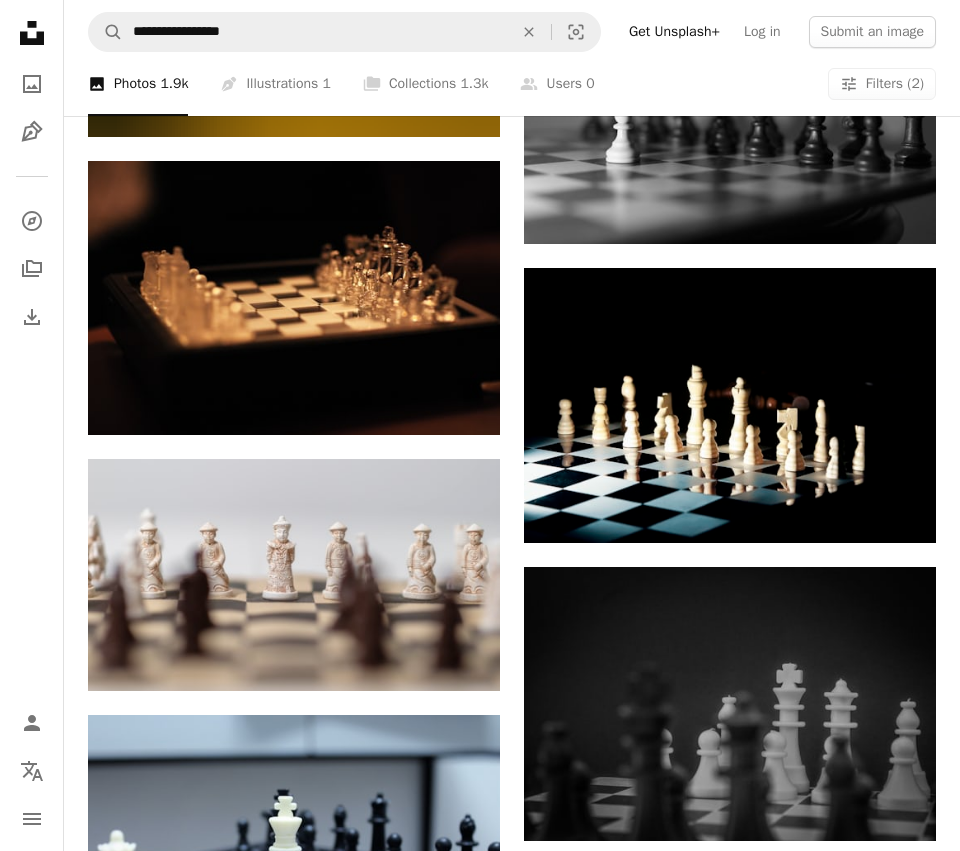 scroll, scrollTop: 6205, scrollLeft: 0, axis: vertical 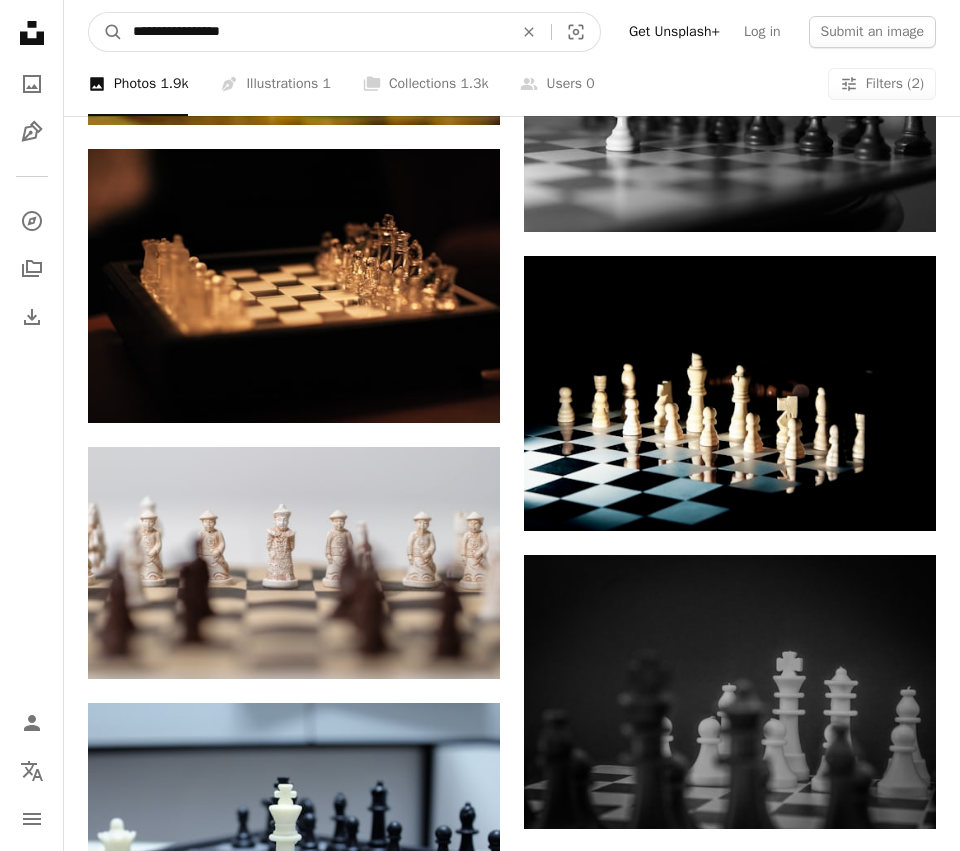 drag, startPoint x: 266, startPoint y: 28, endPoint x: 86, endPoint y: 25, distance: 180.025 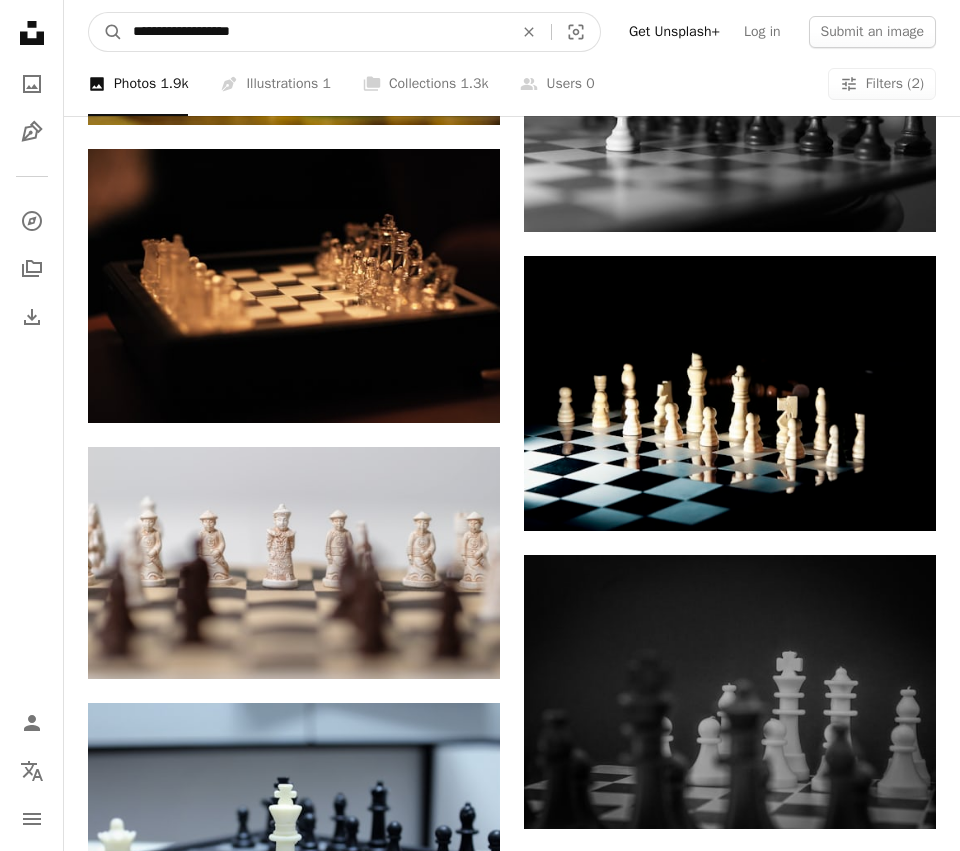 type on "**********" 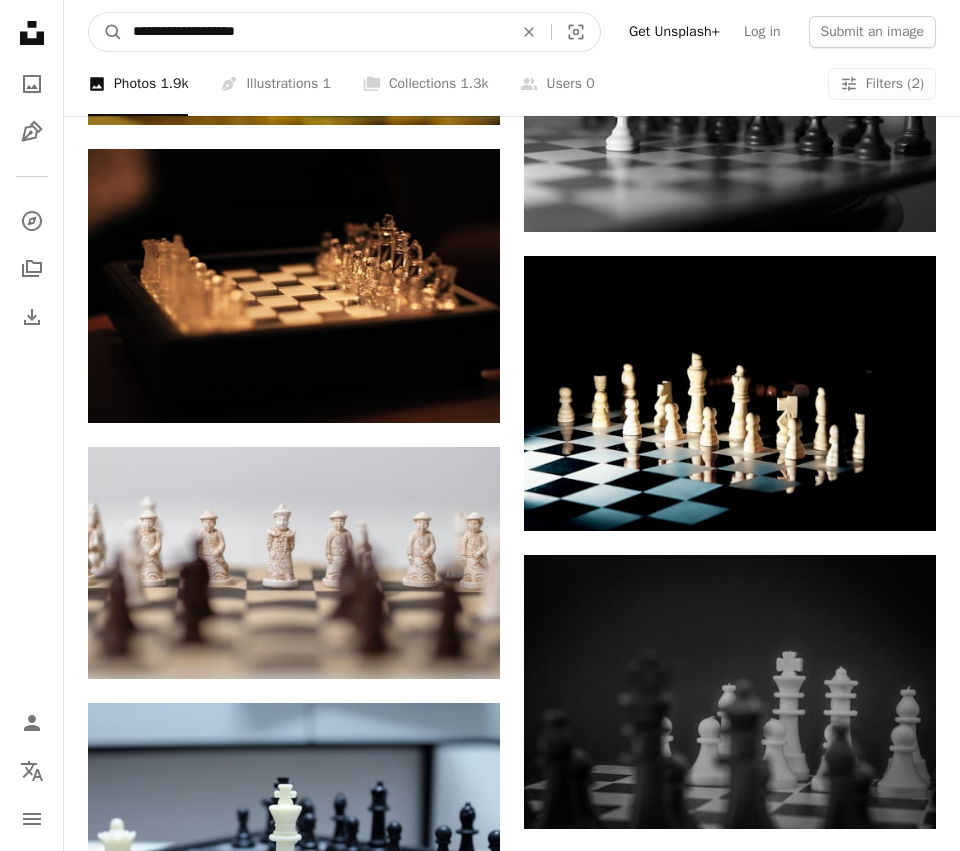 click on "A magnifying glass" at bounding box center [106, 32] 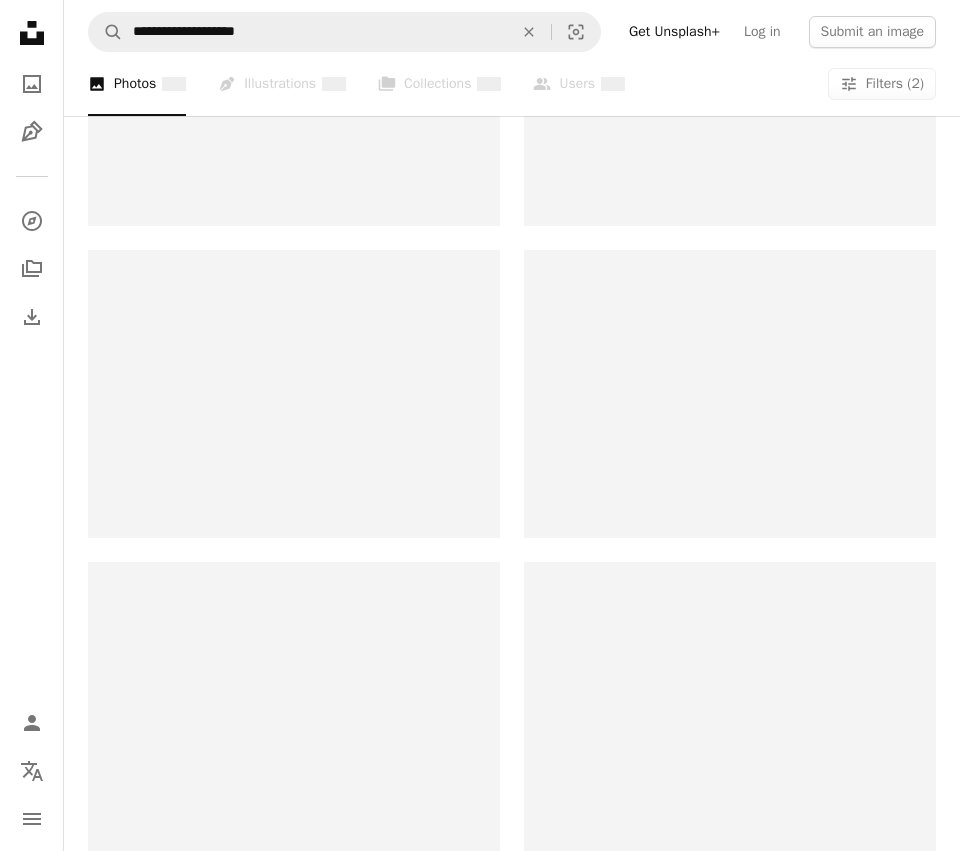 scroll, scrollTop: 0, scrollLeft: 0, axis: both 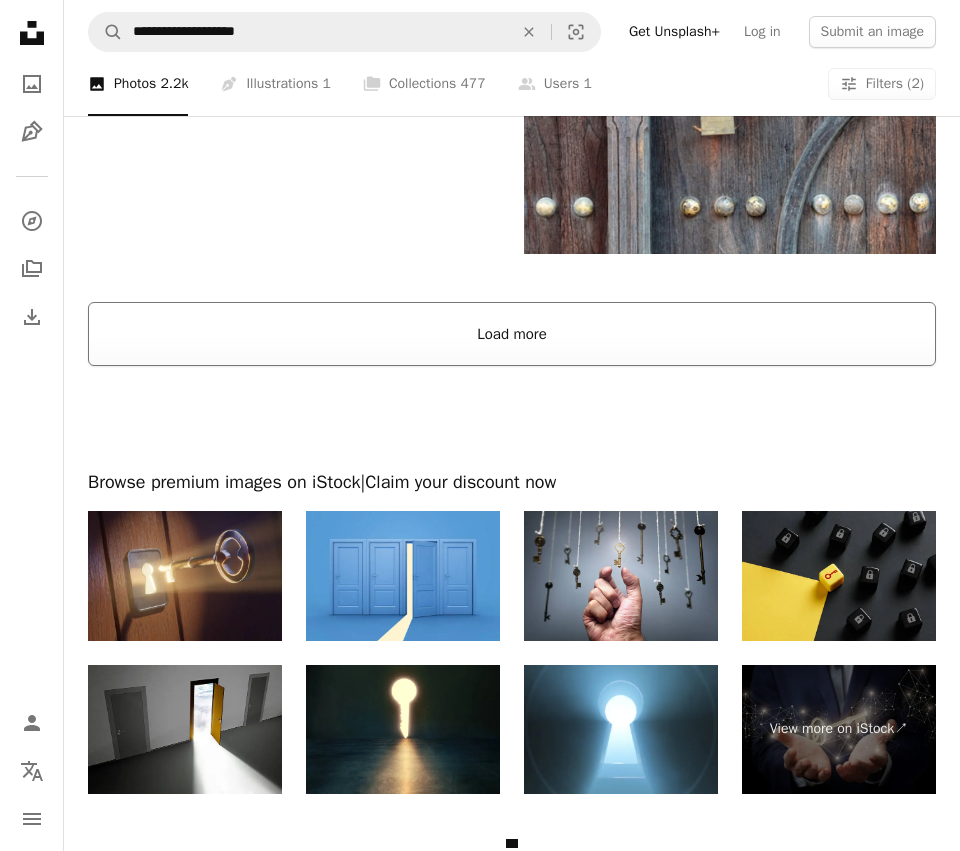 click on "Load more" at bounding box center (512, 334) 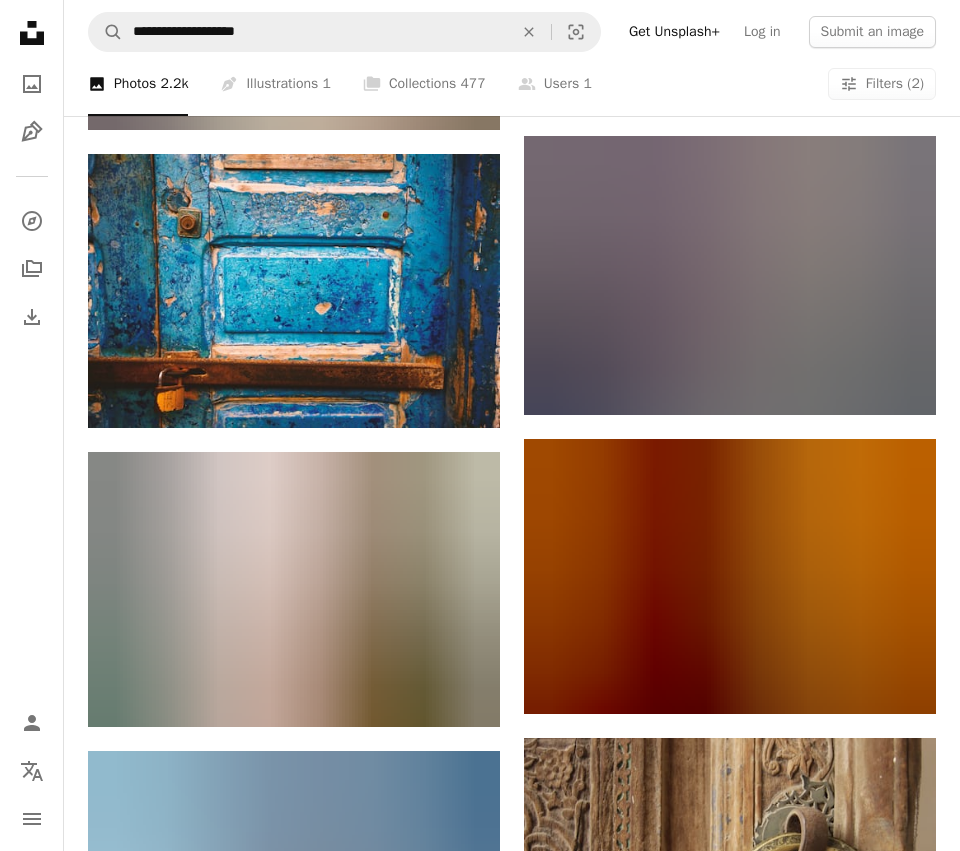 scroll, scrollTop: 19054, scrollLeft: 0, axis: vertical 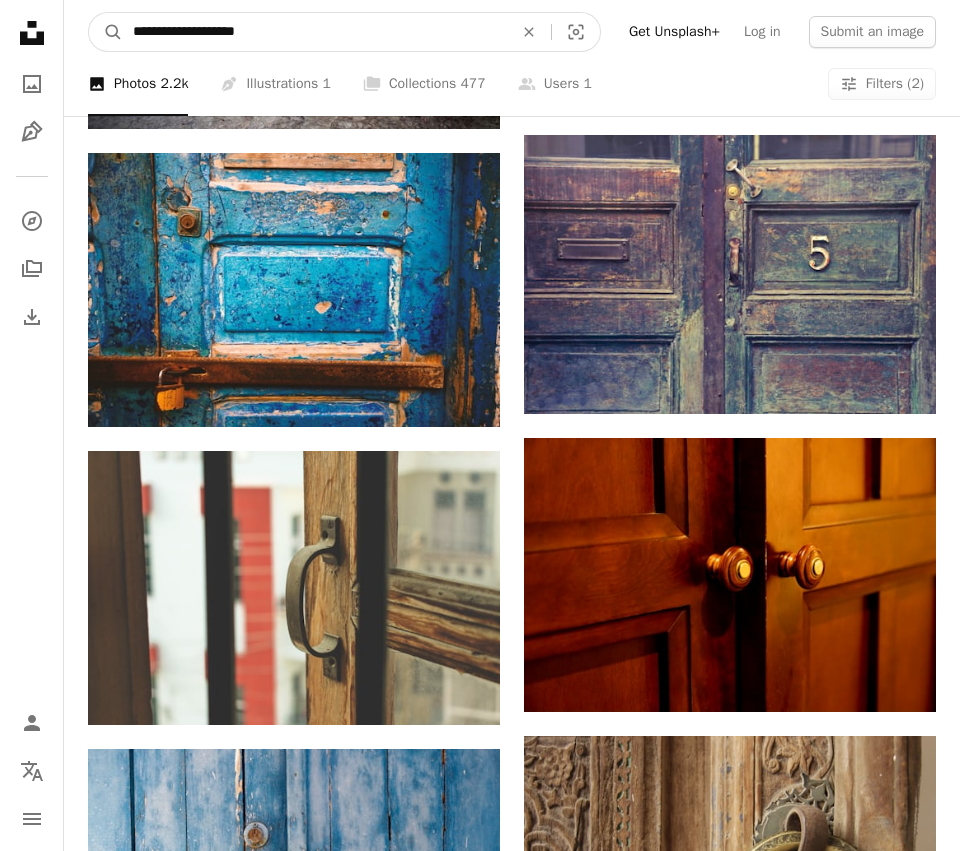 drag, startPoint x: 265, startPoint y: 37, endPoint x: -14, endPoint y: 31, distance: 279.0645 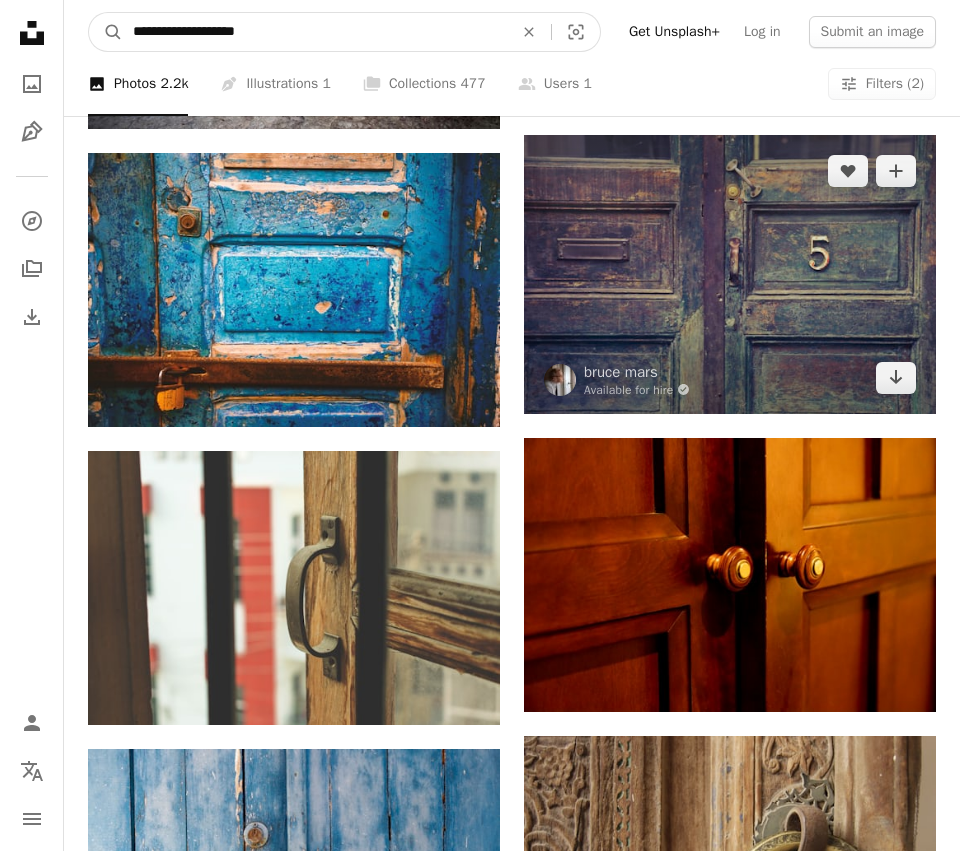 scroll, scrollTop: 19055, scrollLeft: 0, axis: vertical 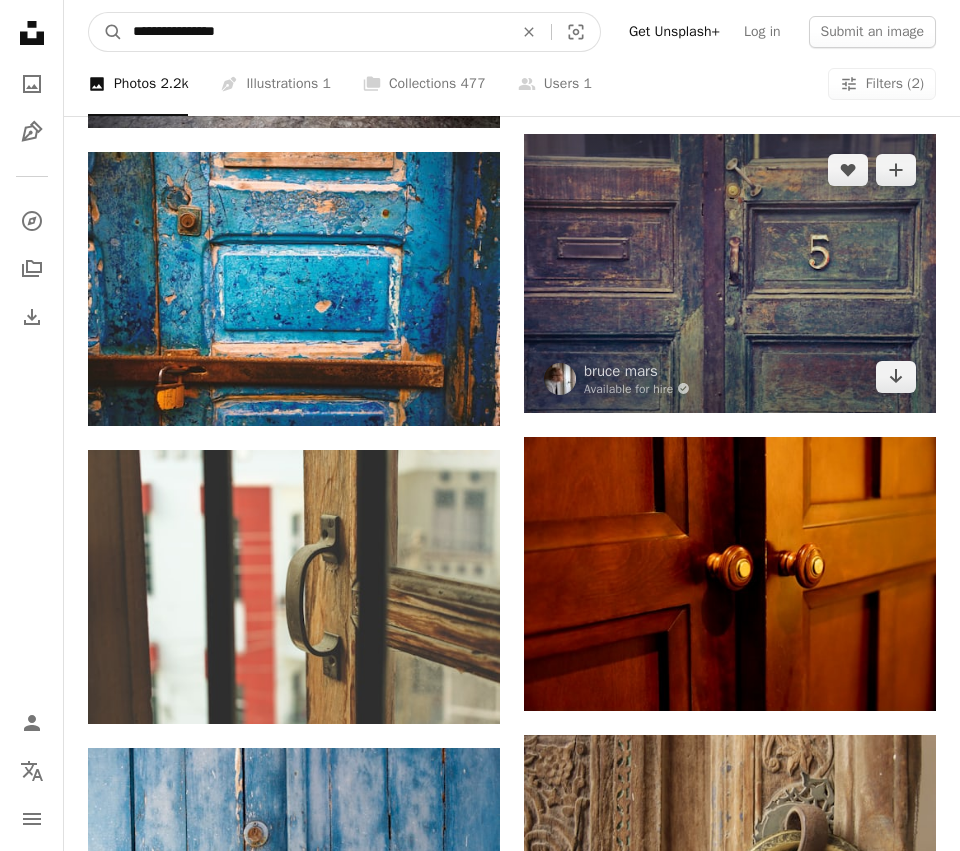 type on "**********" 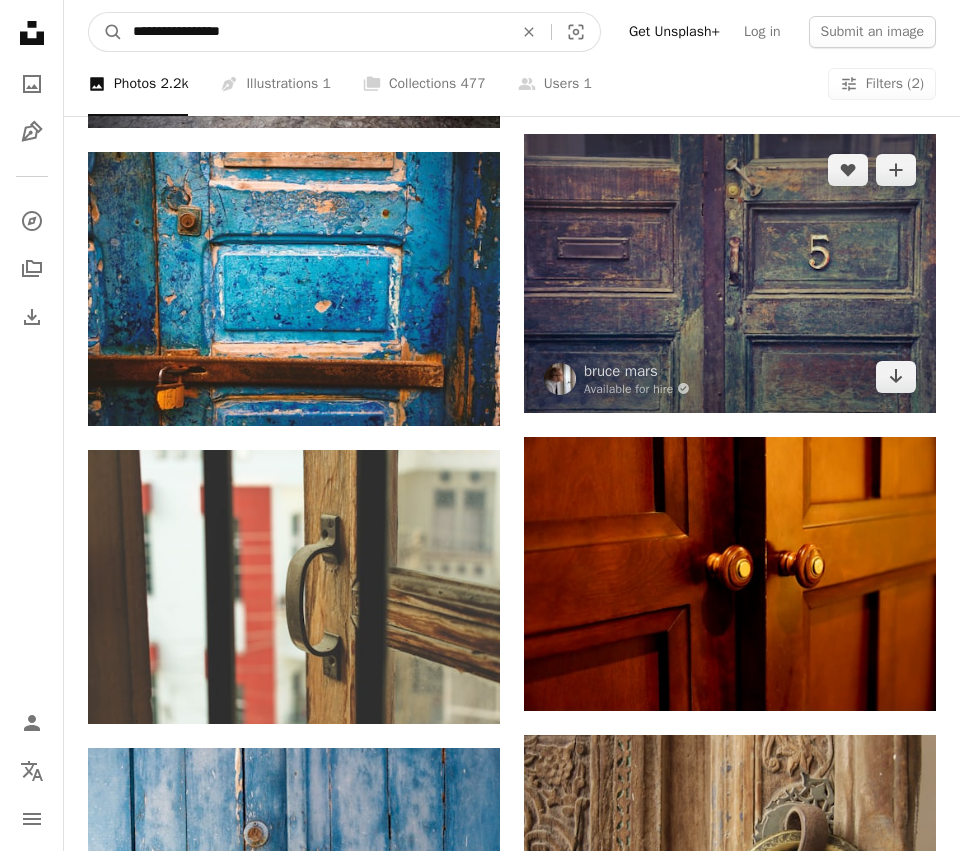 click on "A magnifying glass" at bounding box center (106, 32) 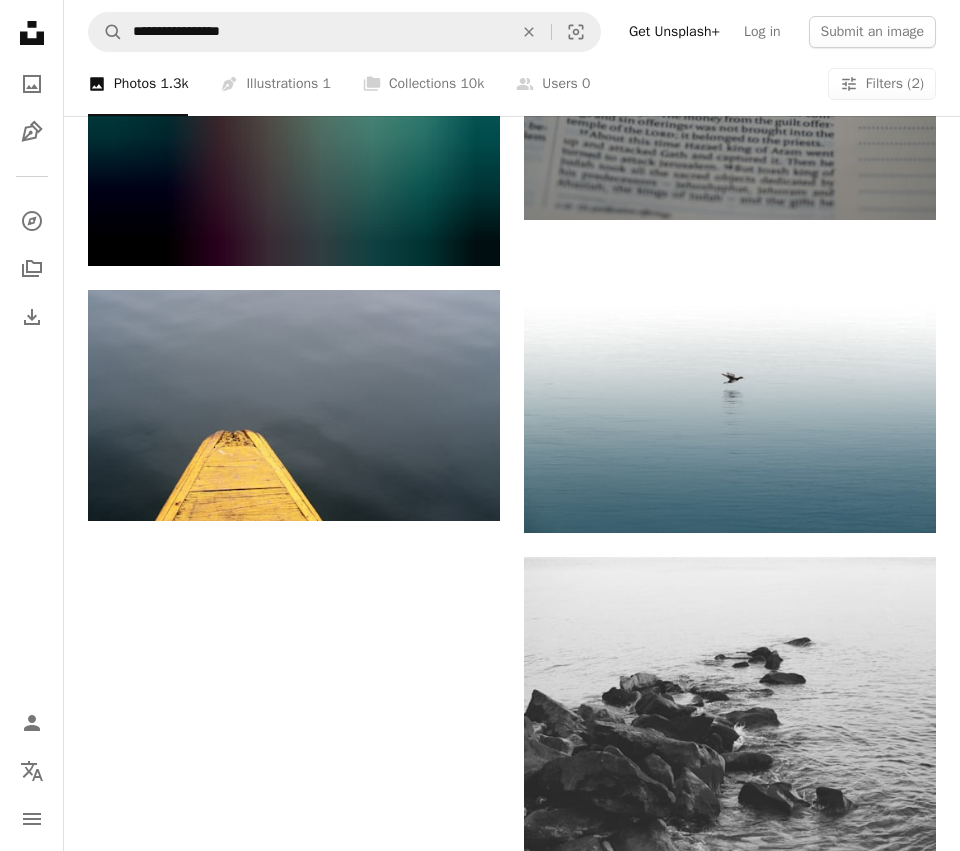 scroll, scrollTop: 2987, scrollLeft: 0, axis: vertical 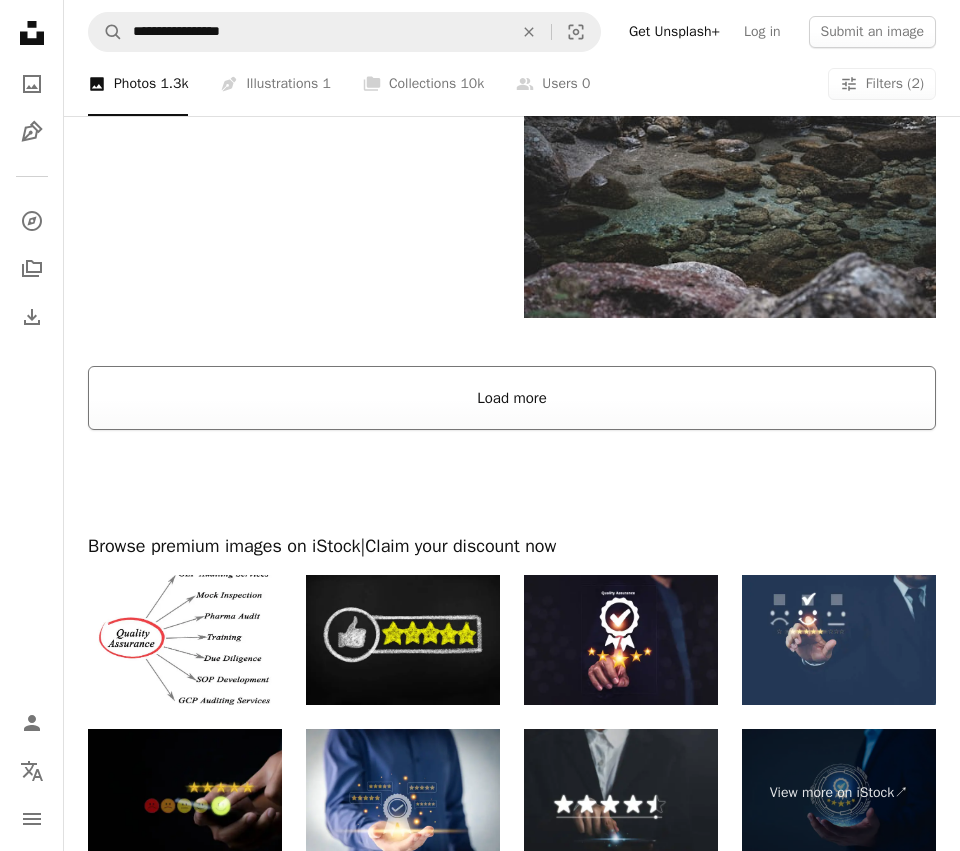 click on "Load more" at bounding box center [512, 398] 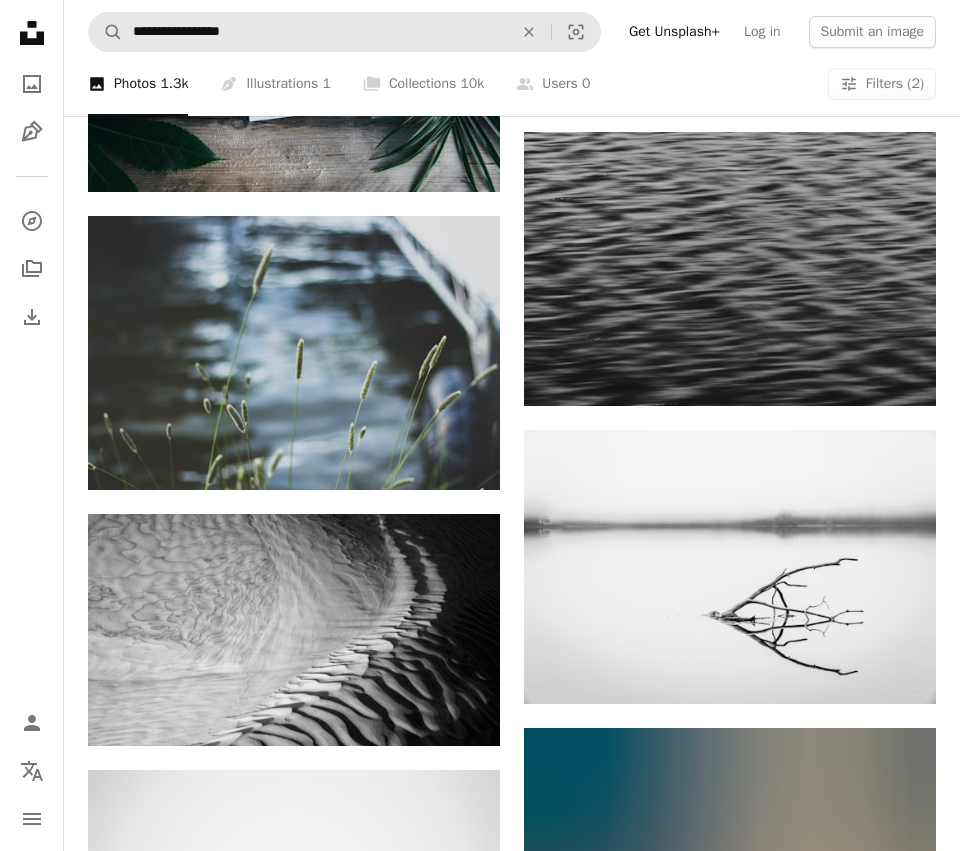 scroll, scrollTop: 5966, scrollLeft: 0, axis: vertical 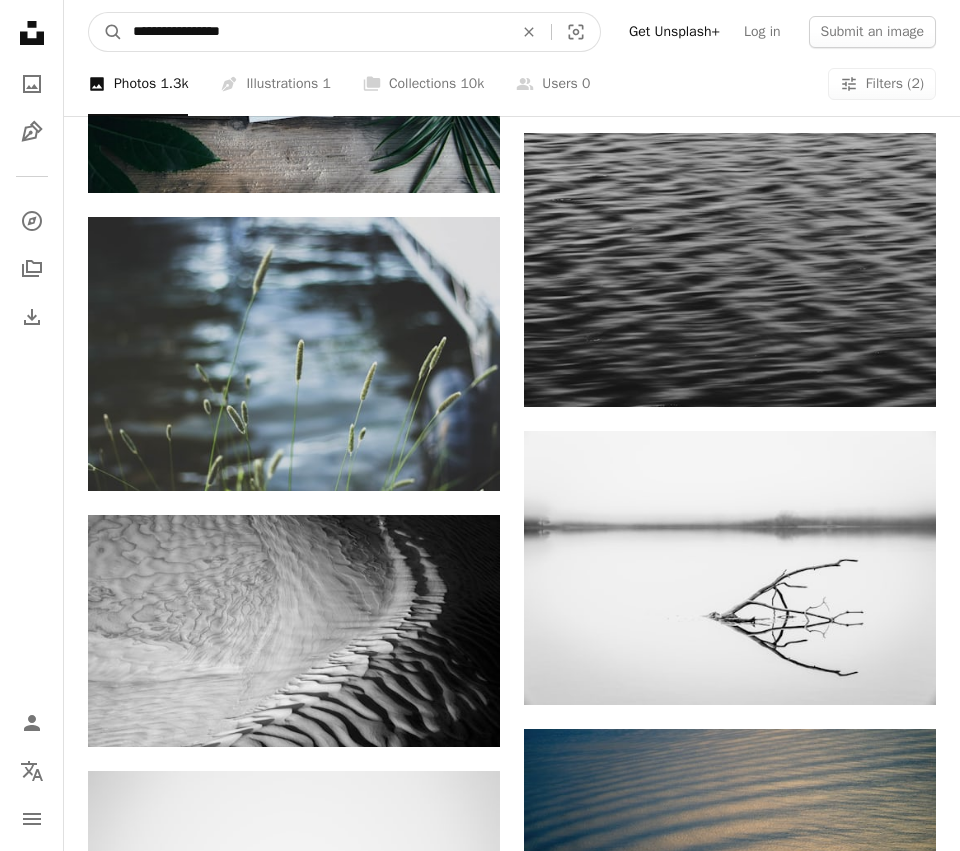 drag, startPoint x: 273, startPoint y: 35, endPoint x: 70, endPoint y: 26, distance: 203.1994 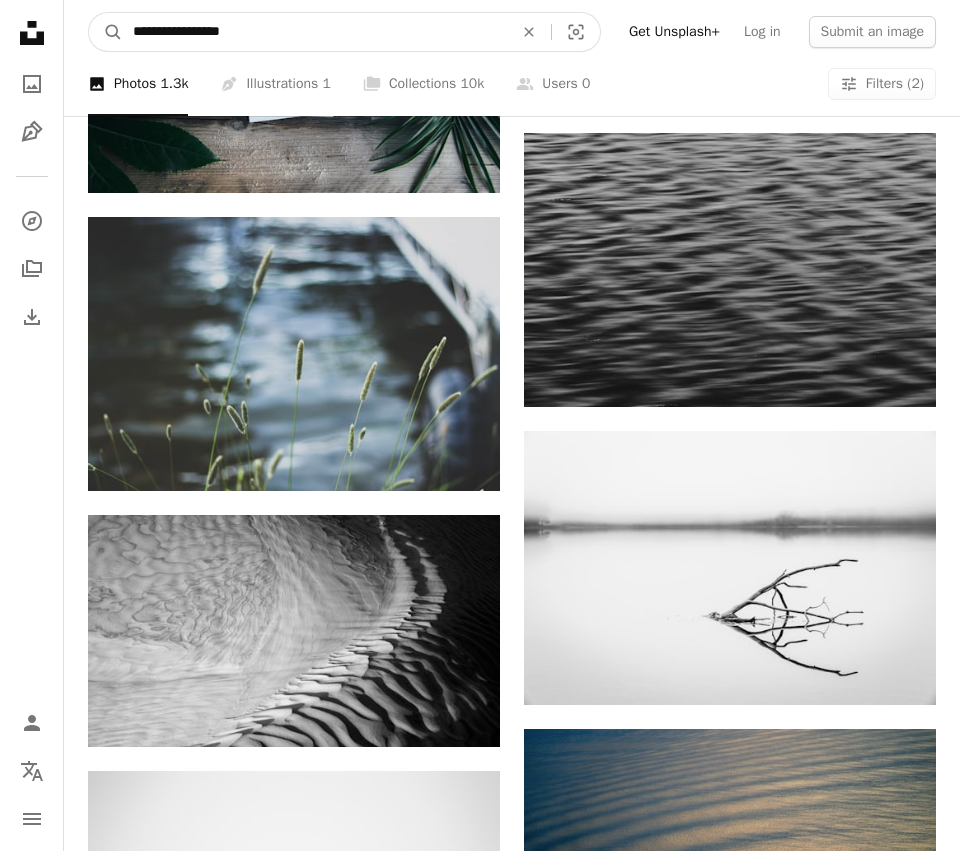 click on "**********" at bounding box center [512, 32] 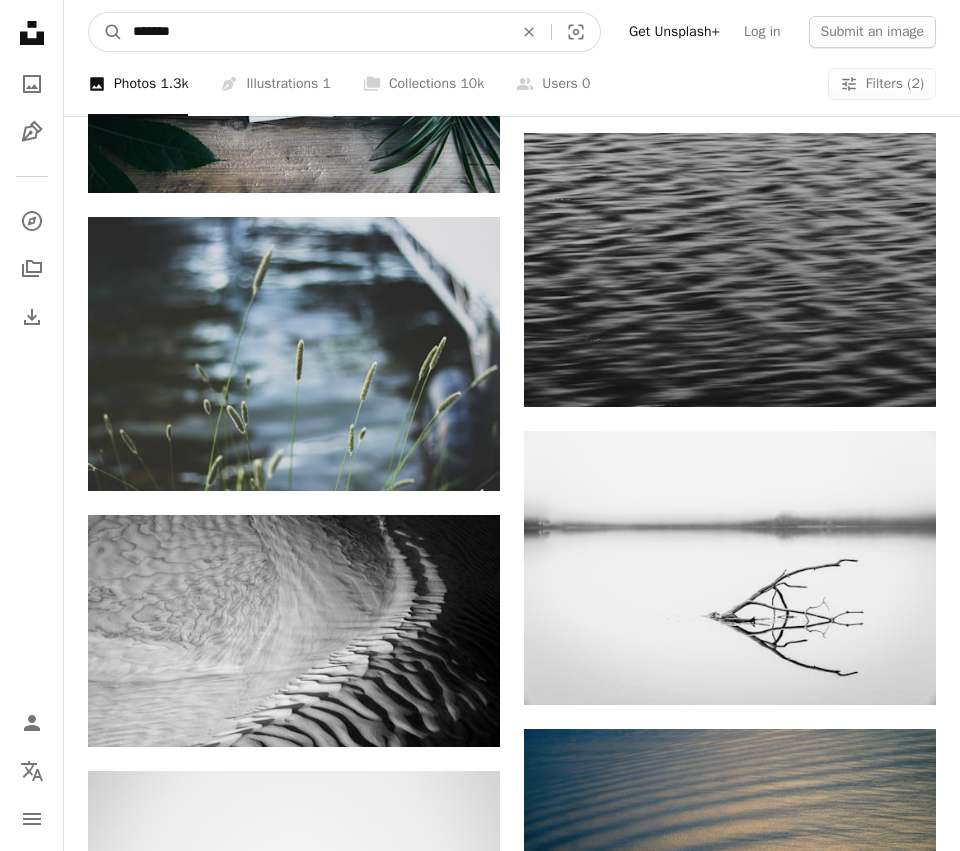 type on "*******" 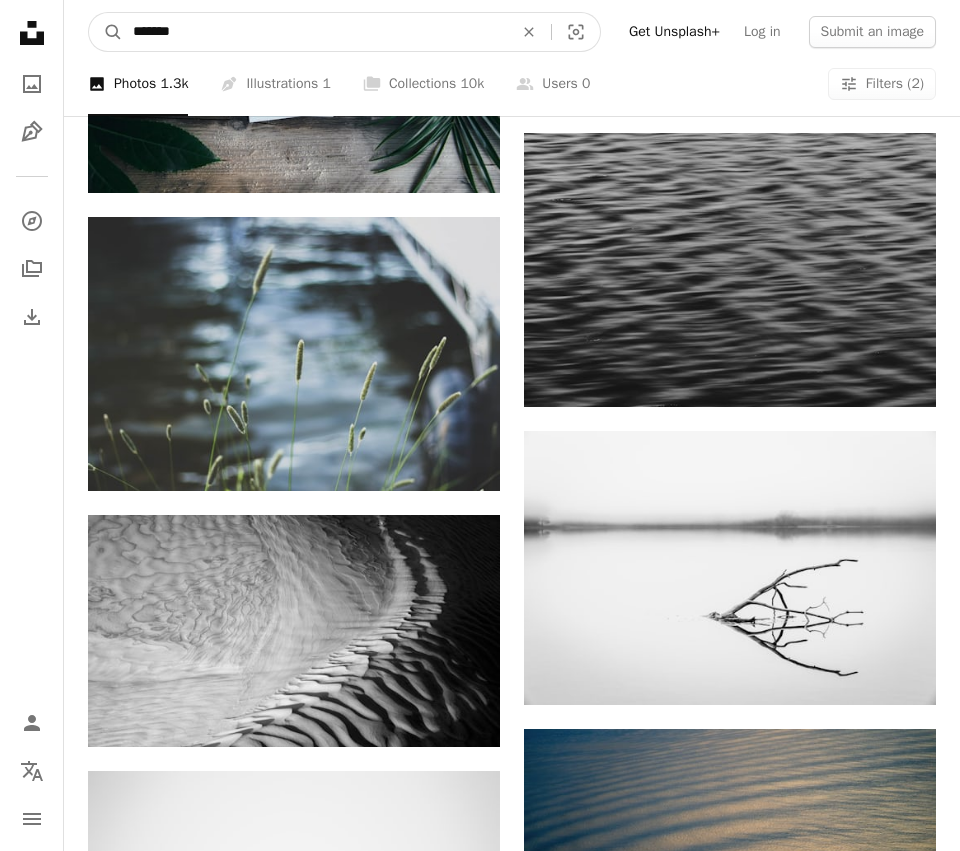 click on "A magnifying glass" at bounding box center (106, 32) 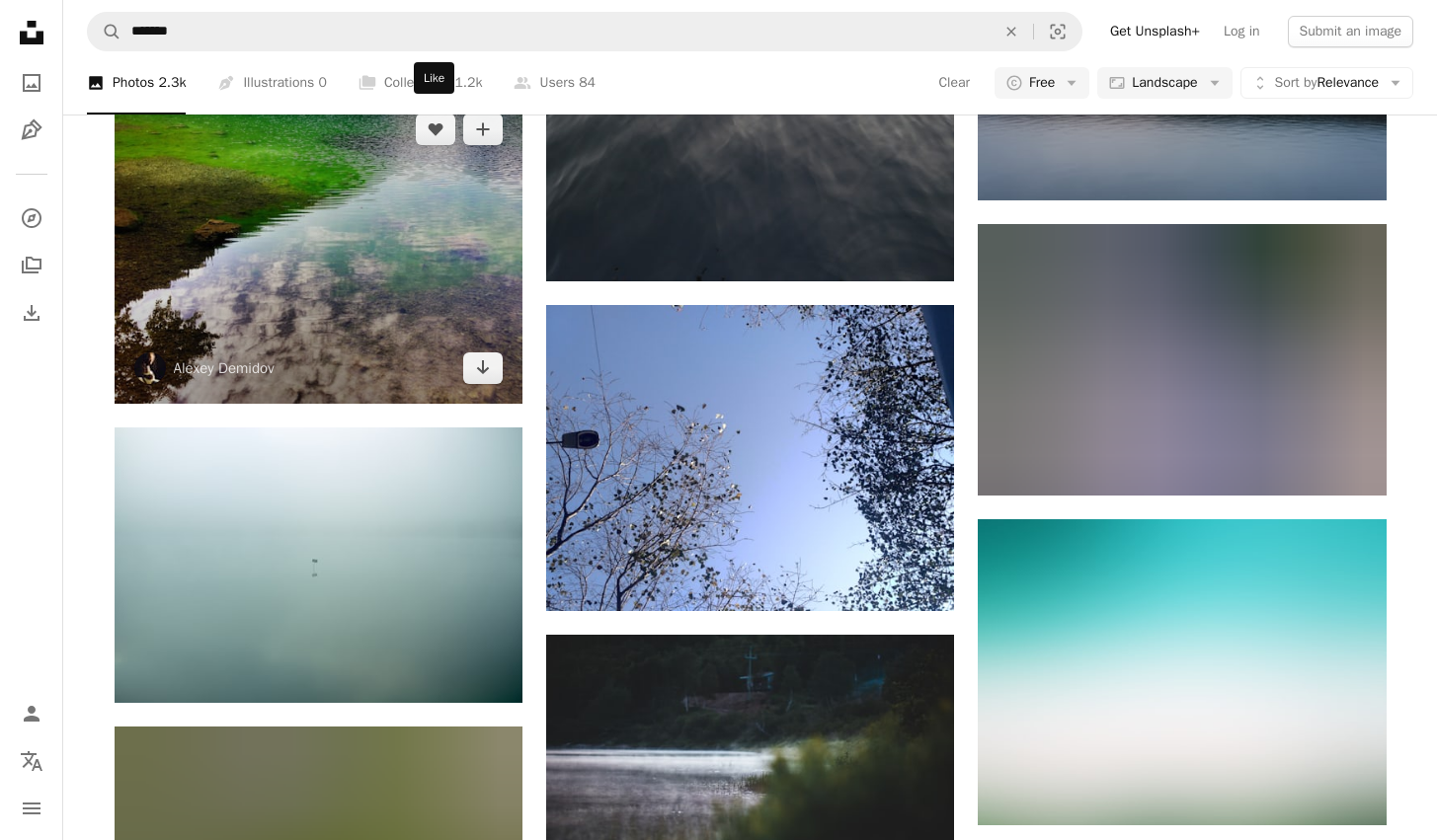 scroll, scrollTop: 26774, scrollLeft: 0, axis: vertical 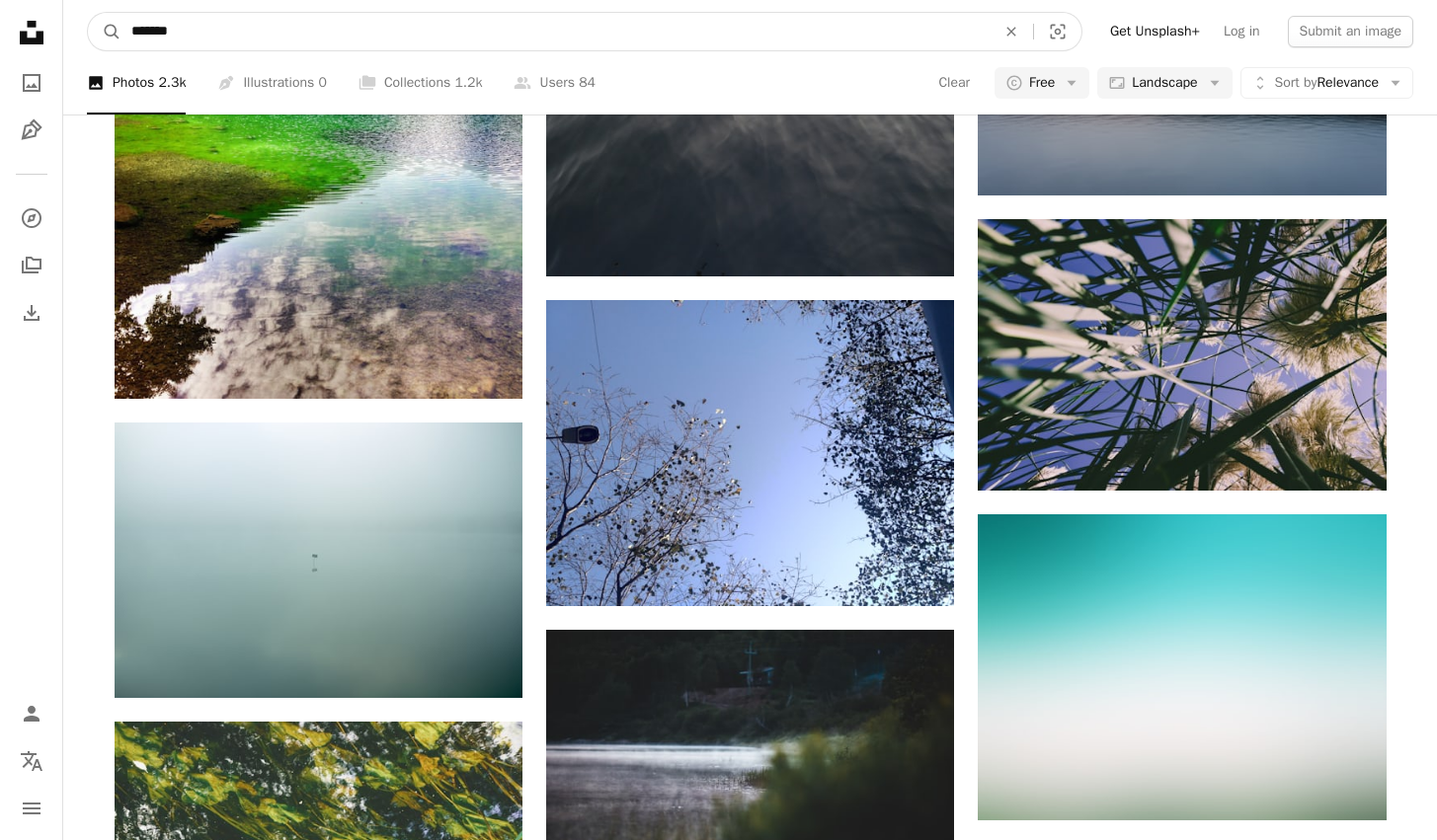 click on "*******" at bounding box center [555, 32] 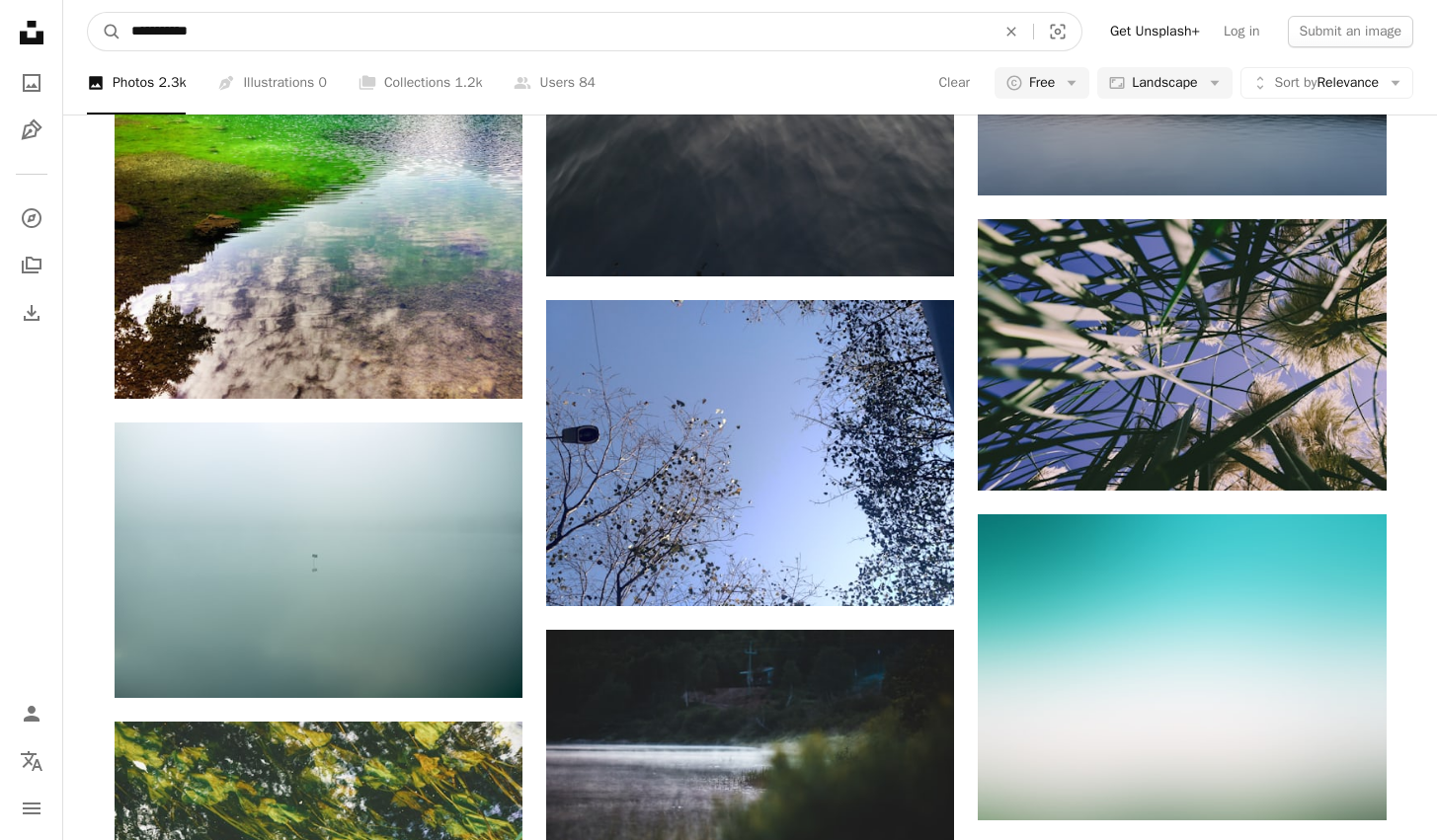 type on "**********" 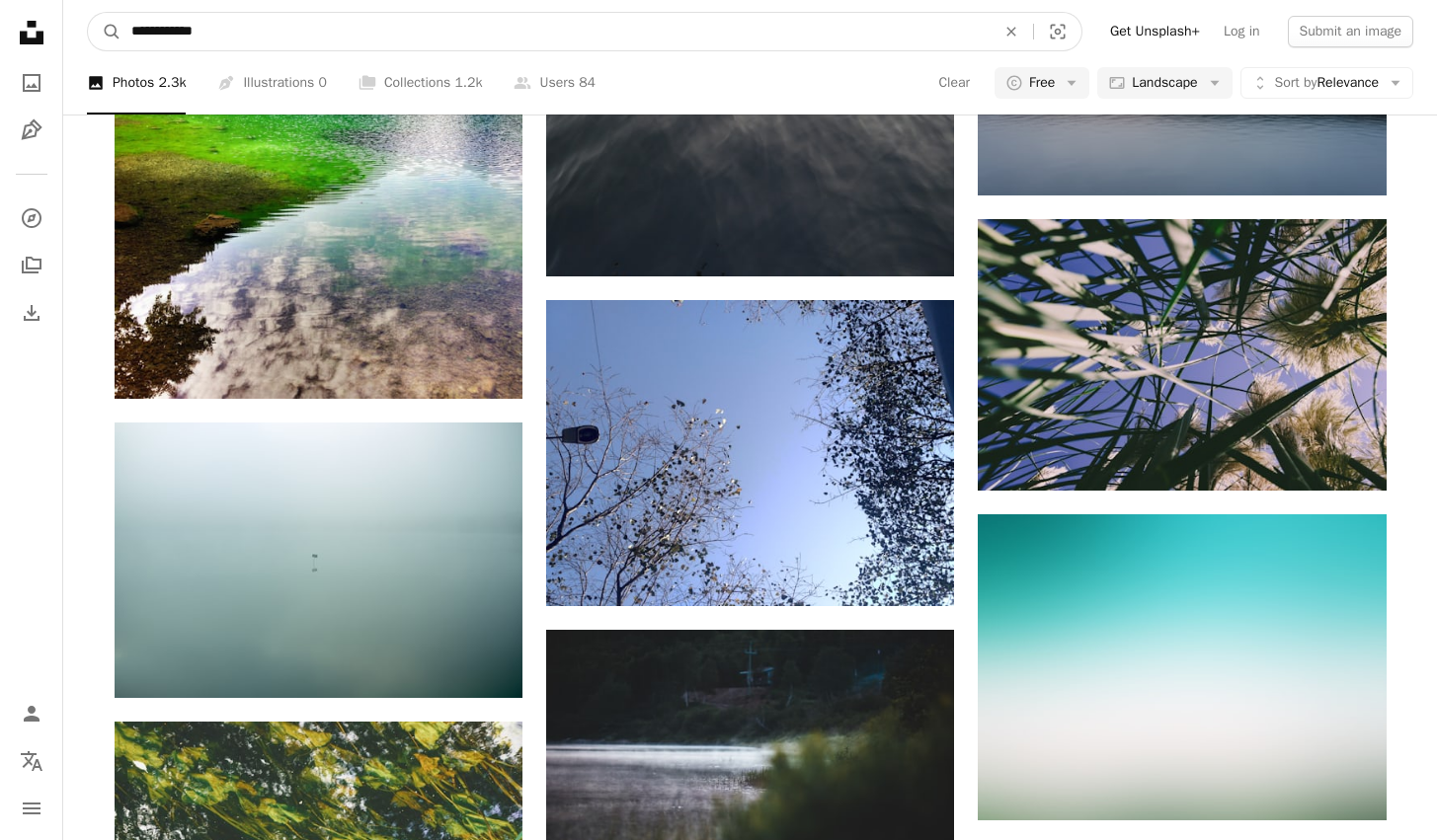 click on "A magnifying glass" at bounding box center (105, 32) 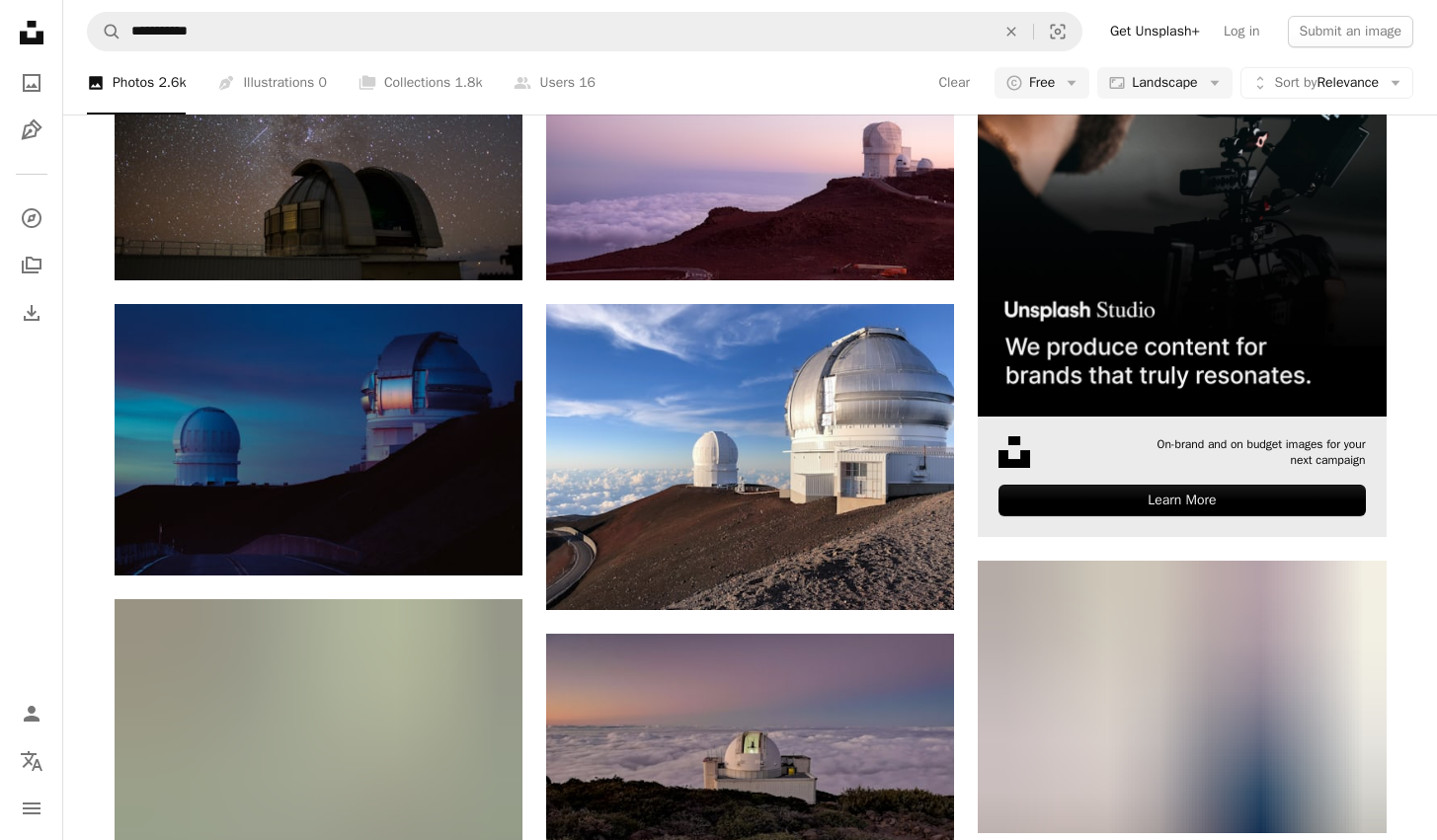 scroll, scrollTop: 497, scrollLeft: 0, axis: vertical 